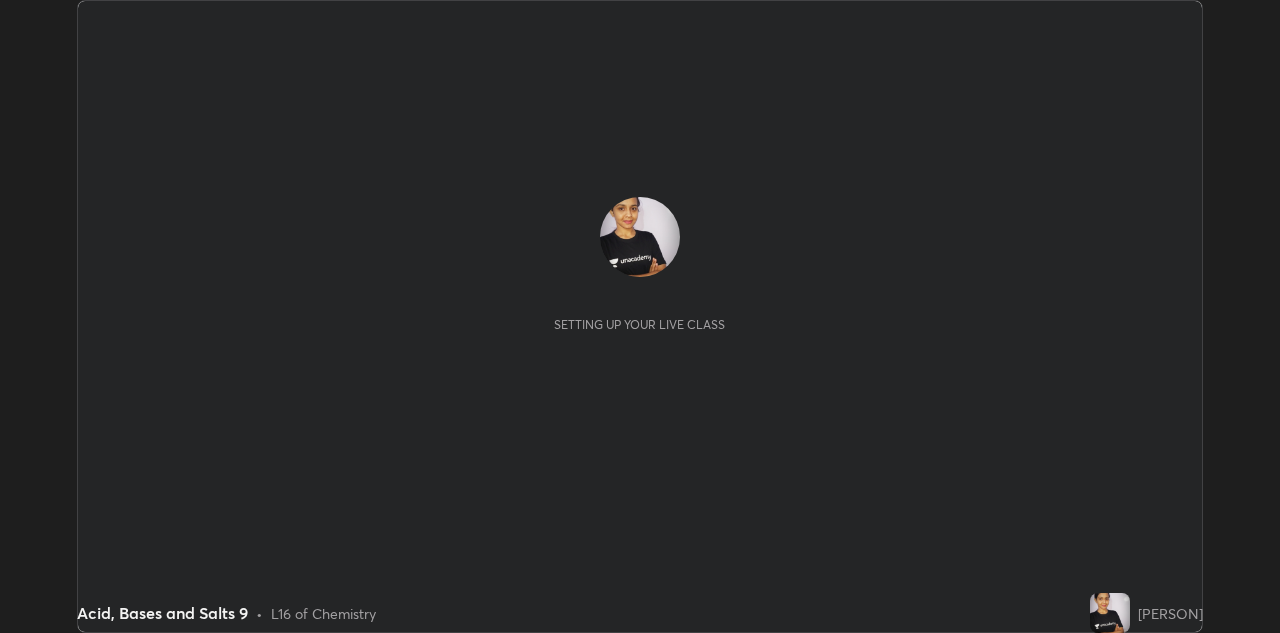 scroll, scrollTop: 0, scrollLeft: 0, axis: both 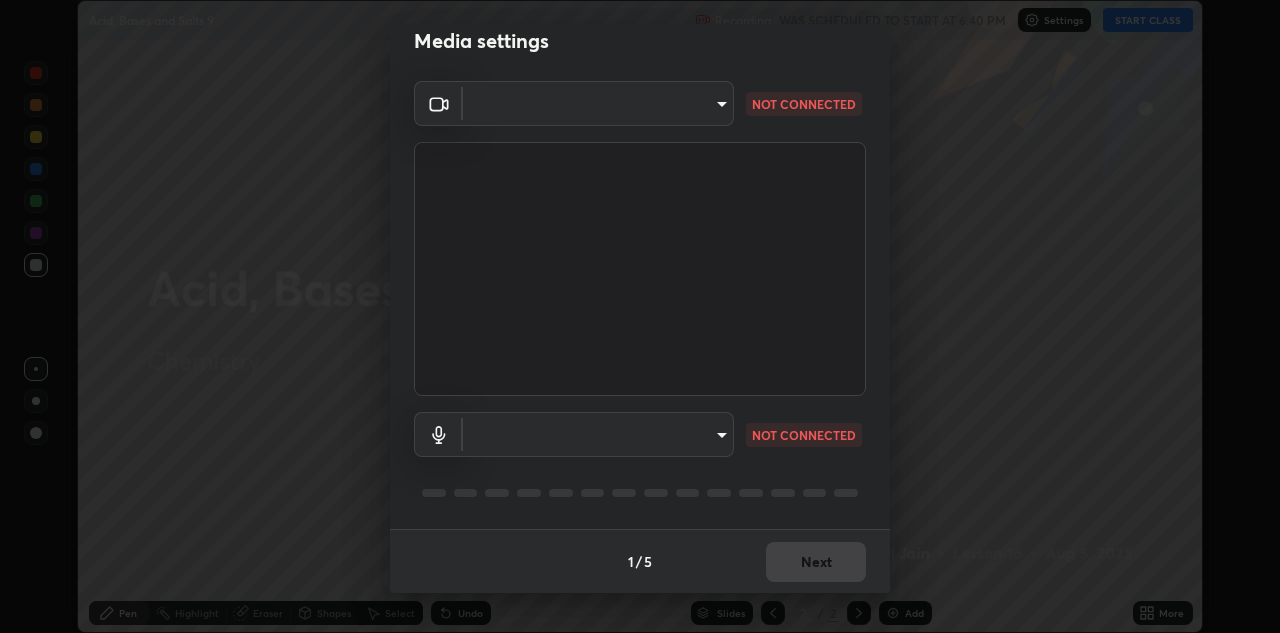 type on "c32f2d133d2fe4ebed6028c3ab396e6b2dbe6072f46fd66d39e62de35b14fd4d" 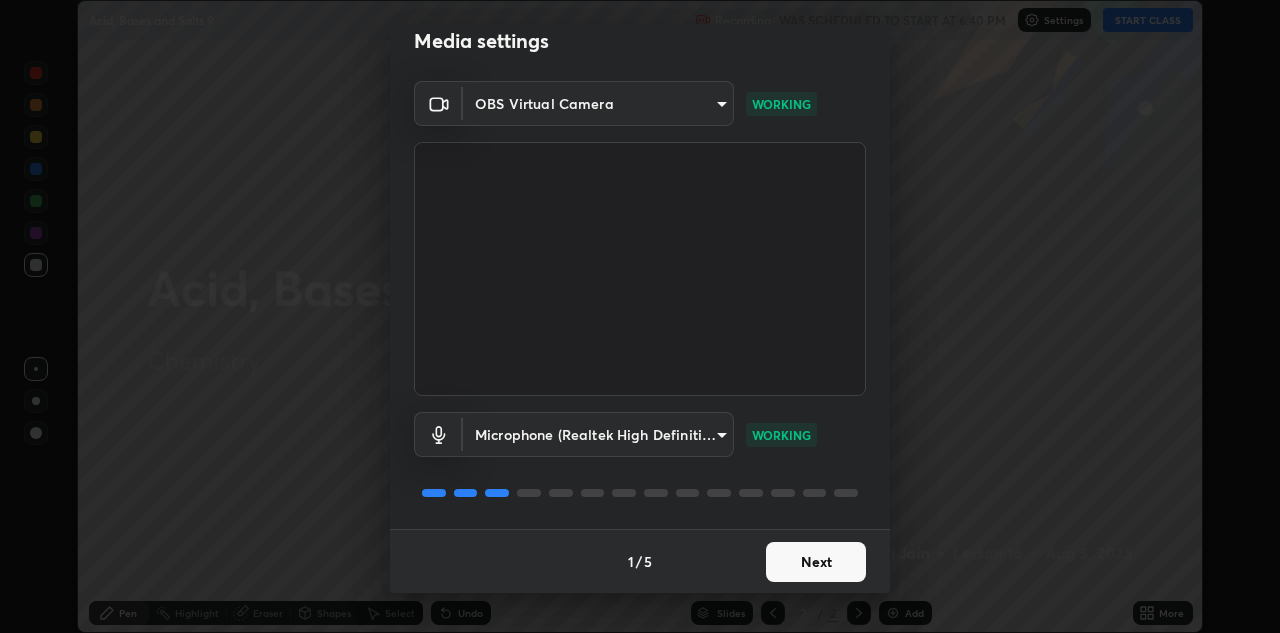click on "Next" at bounding box center (816, 562) 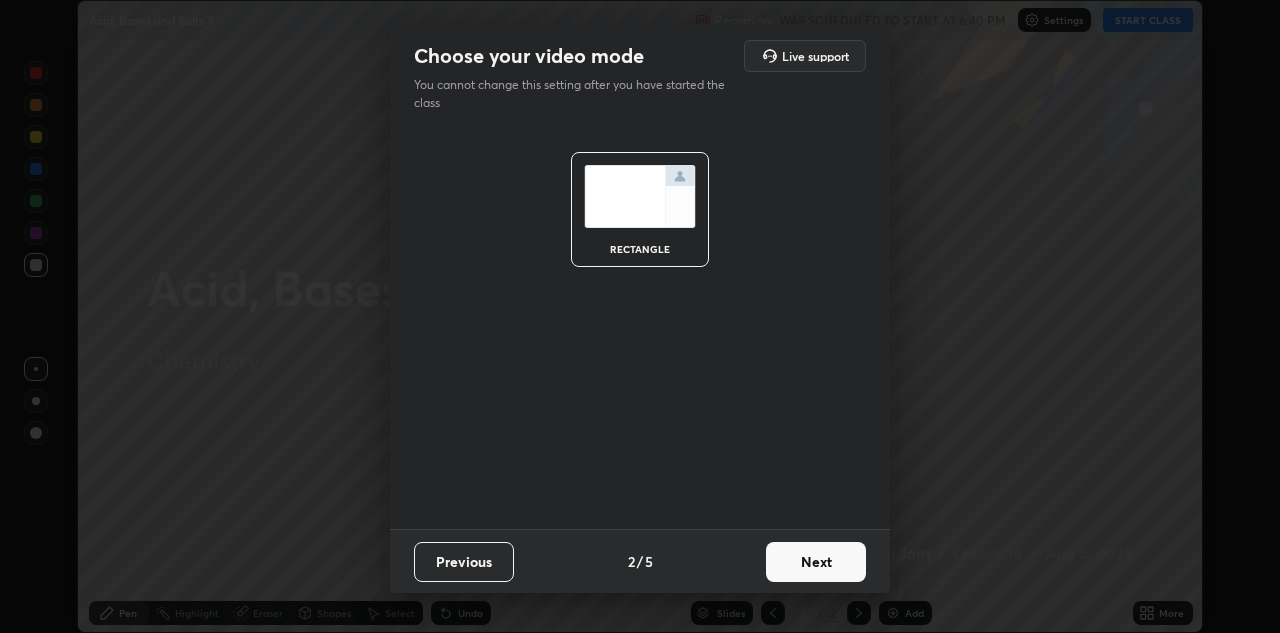 scroll, scrollTop: 0, scrollLeft: 0, axis: both 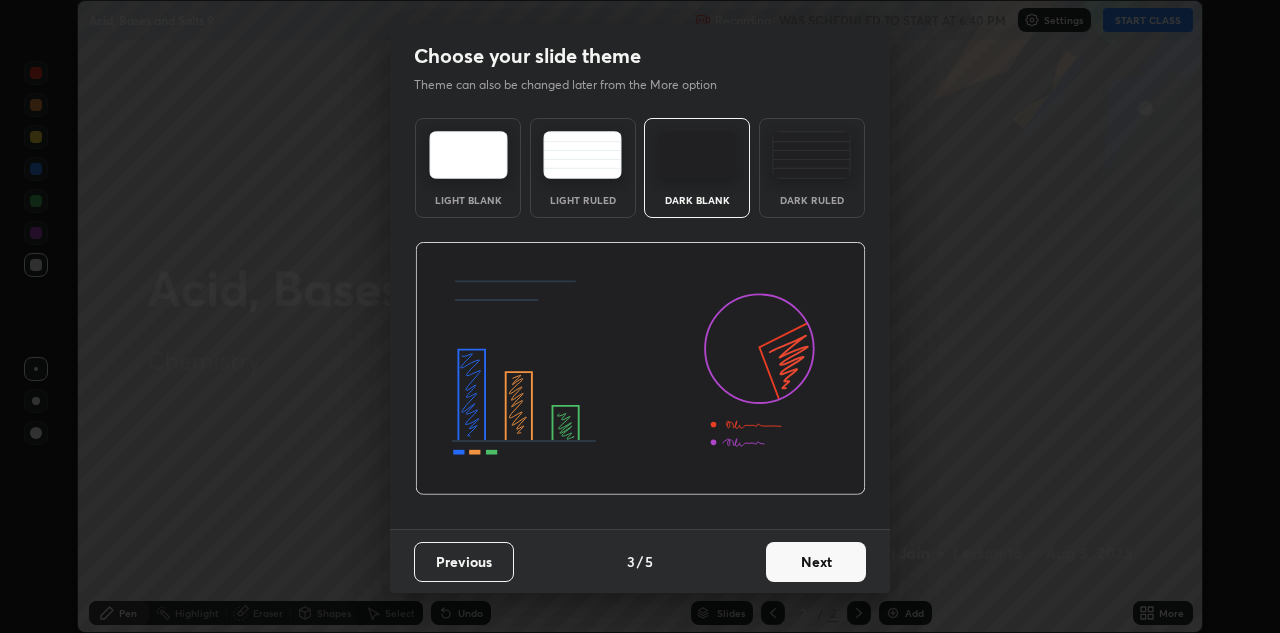 click on "Next" at bounding box center [816, 562] 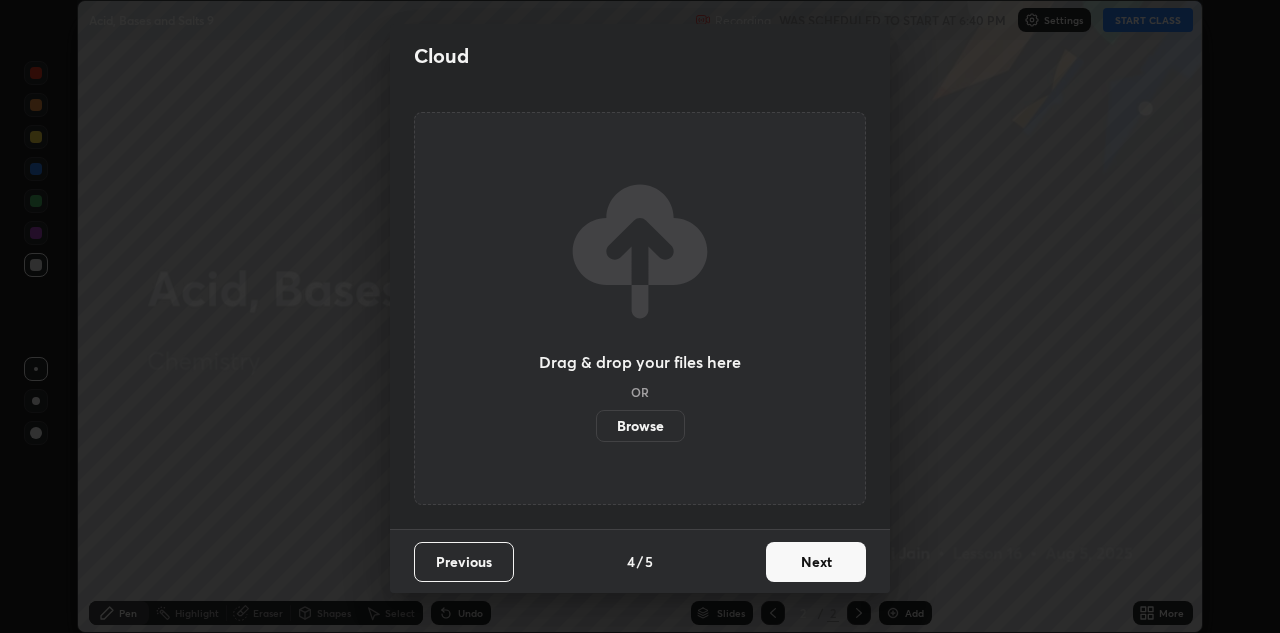 click on "Next" at bounding box center [816, 562] 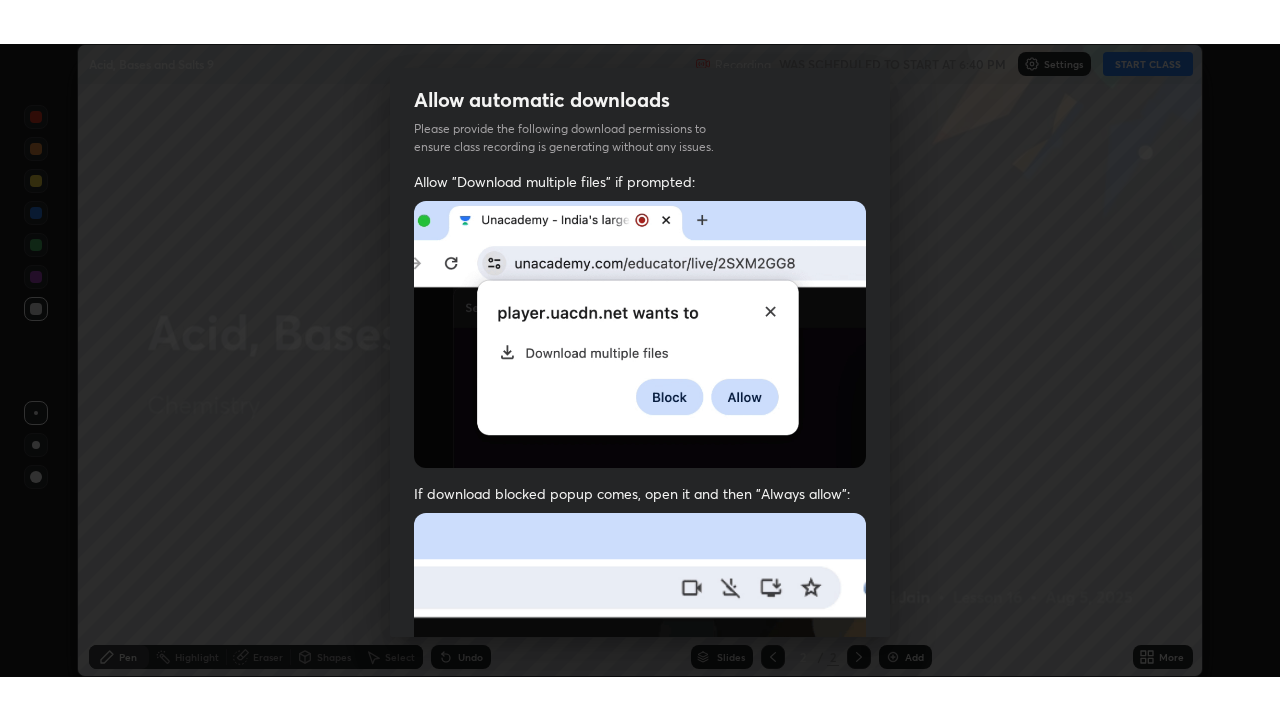 scroll, scrollTop: 431, scrollLeft: 0, axis: vertical 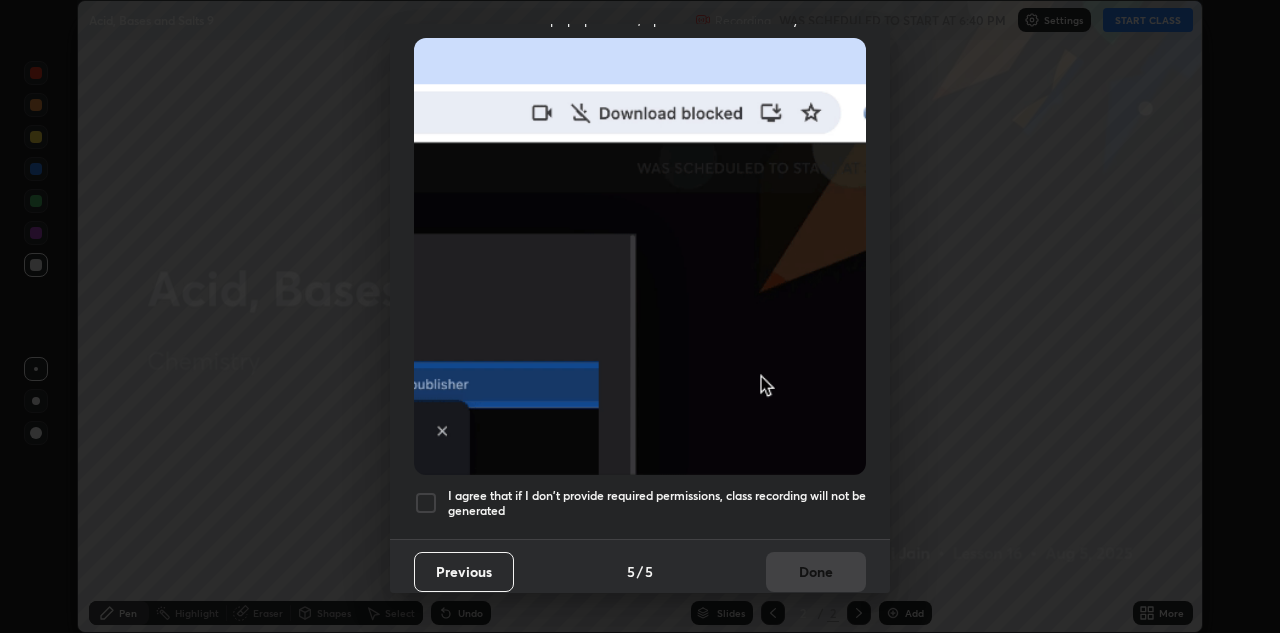 click at bounding box center [426, 503] 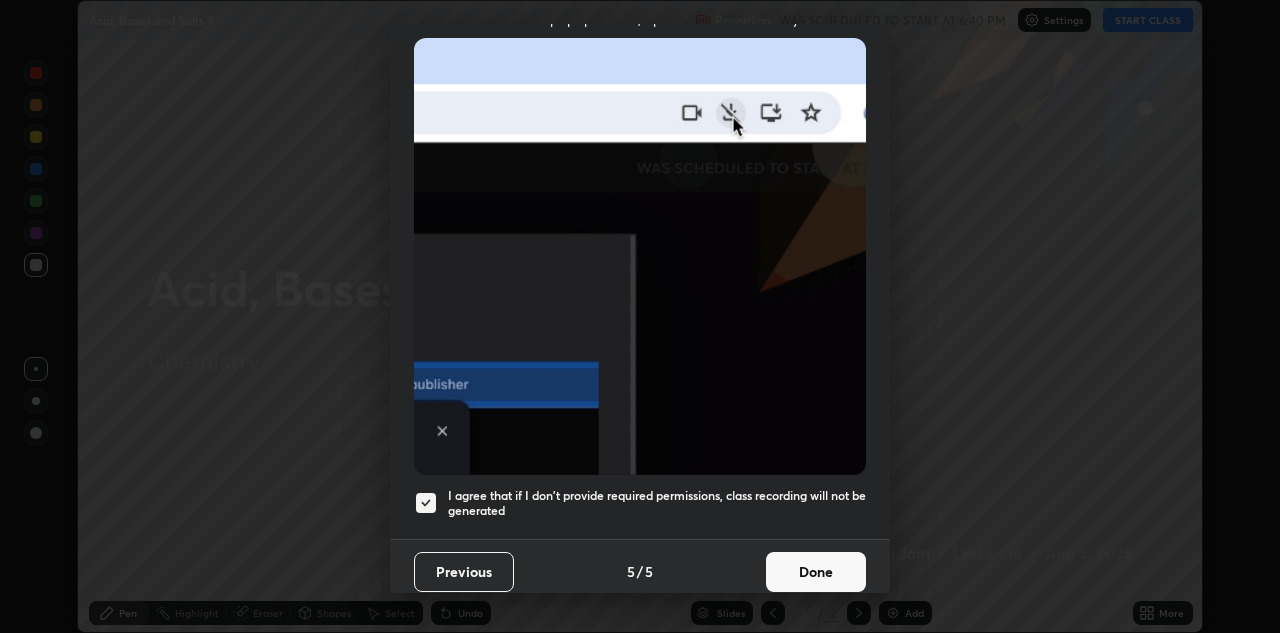 click on "Done" at bounding box center [816, 572] 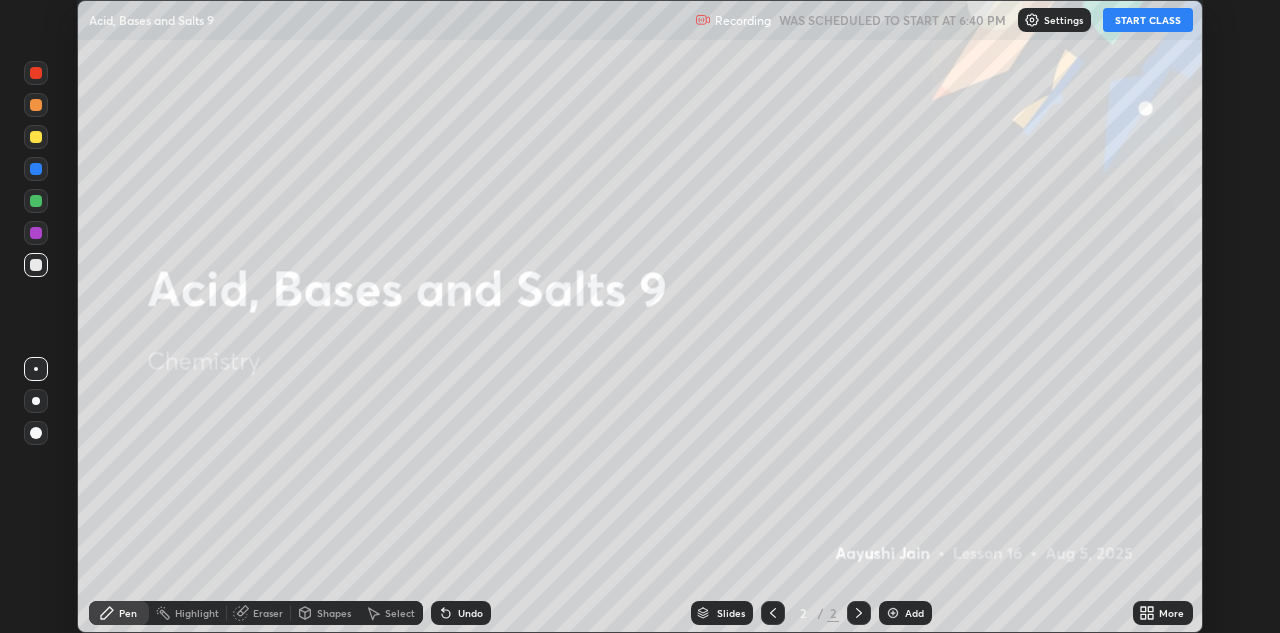 click on "START CLASS" at bounding box center (1148, 20) 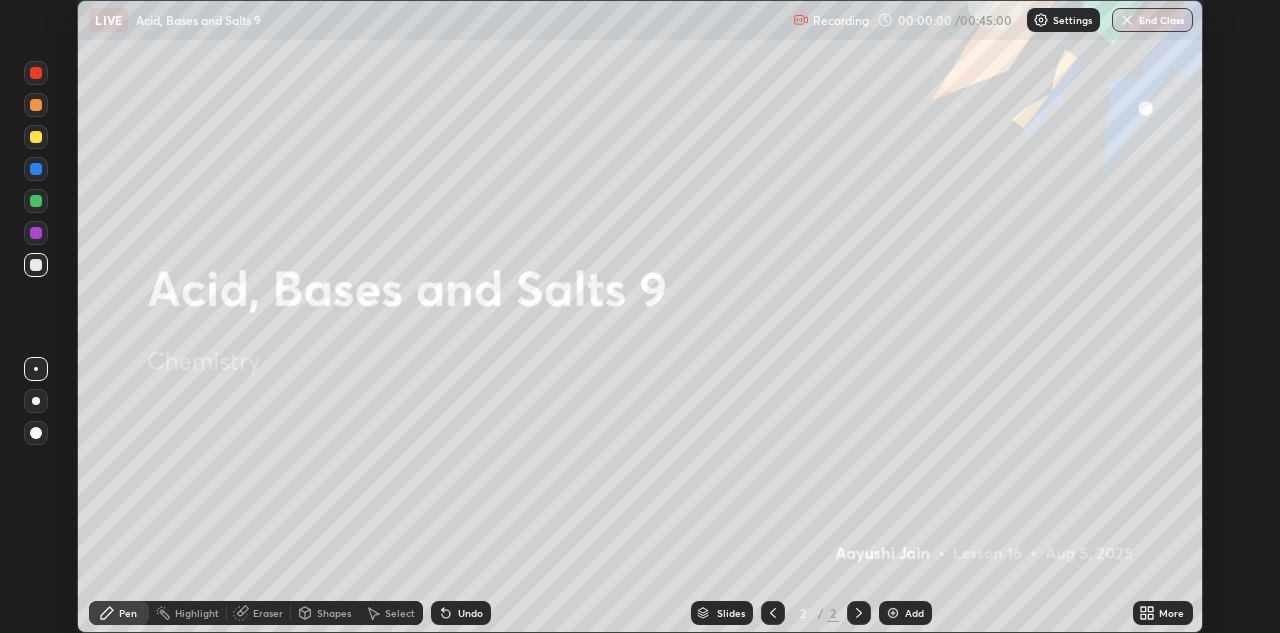 click 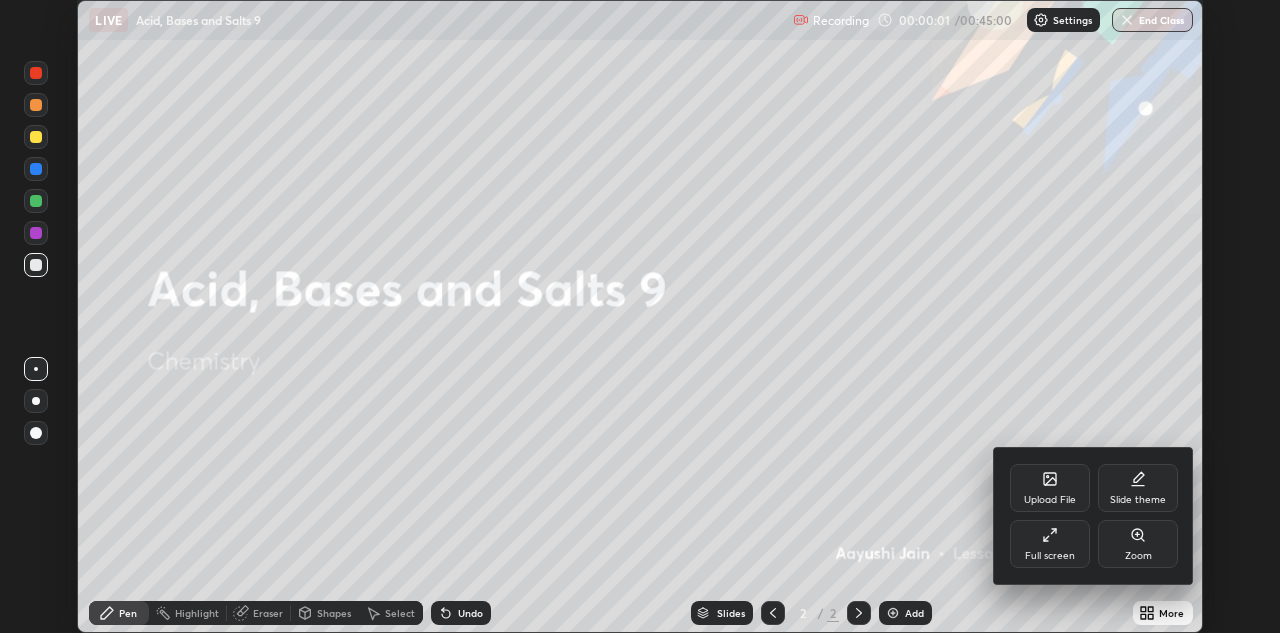 click on "Full screen" at bounding box center [1050, 544] 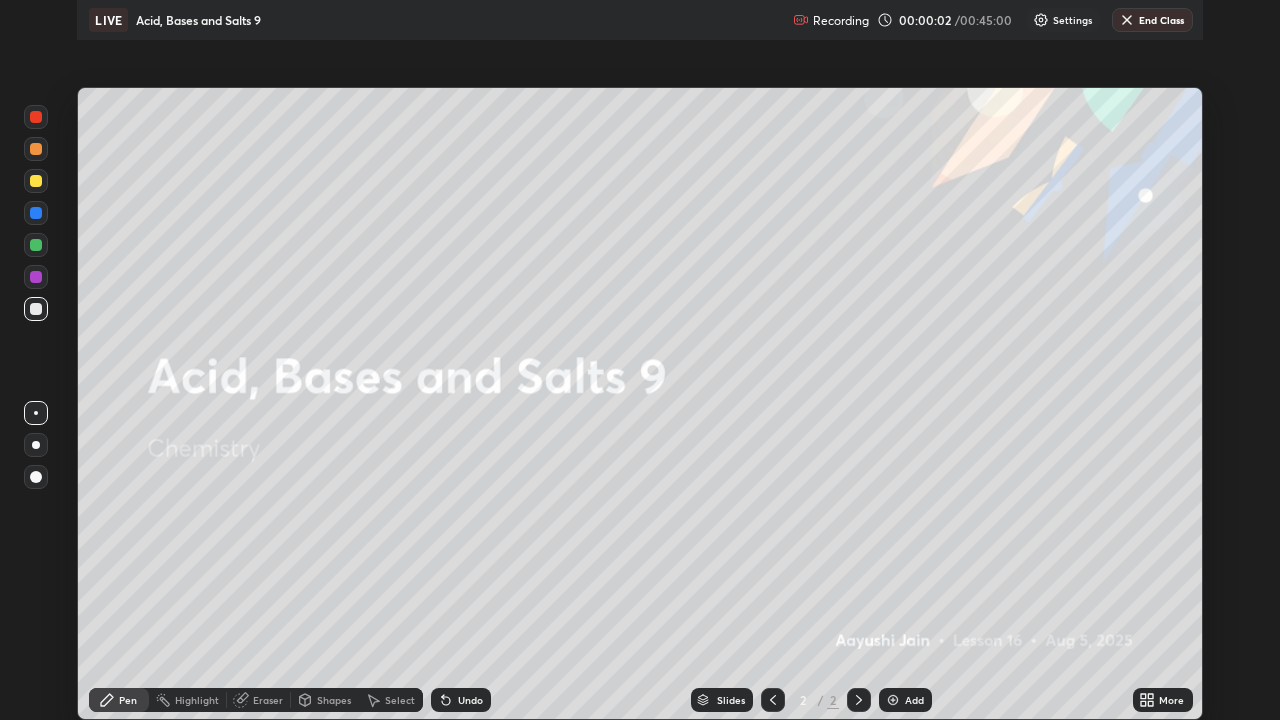 scroll, scrollTop: 99280, scrollLeft: 98720, axis: both 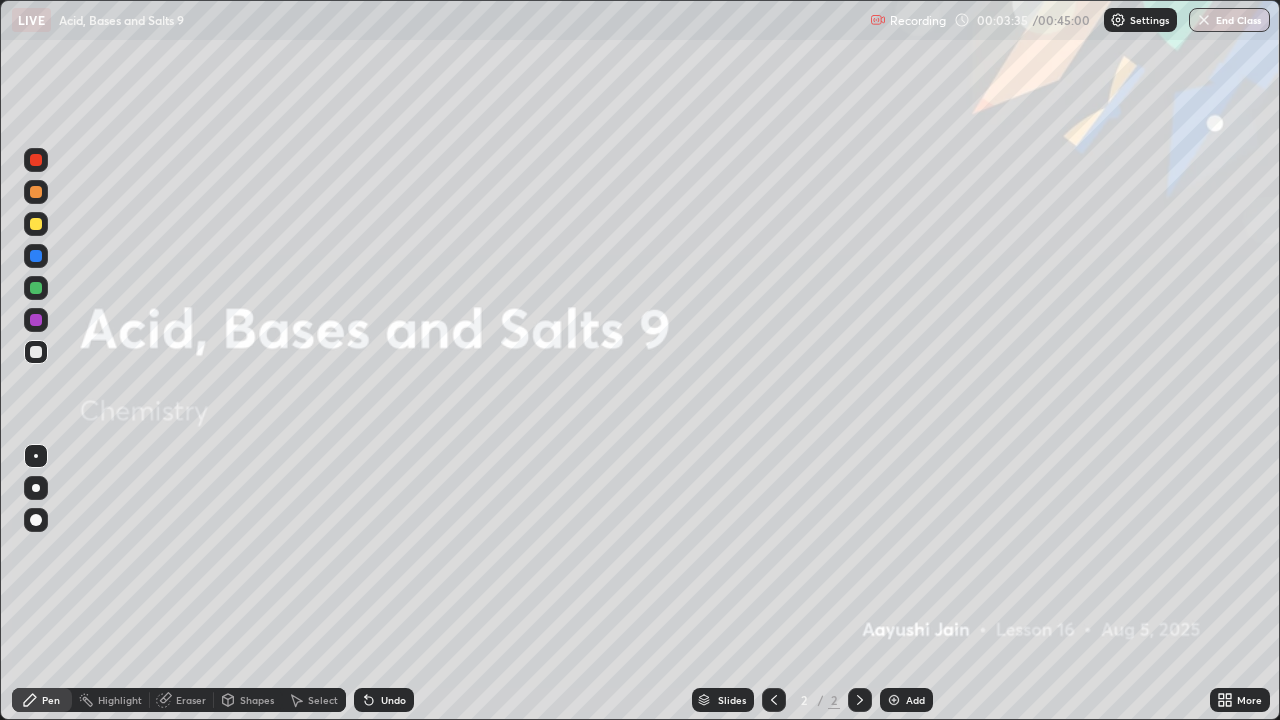 click on "Add" at bounding box center (915, 700) 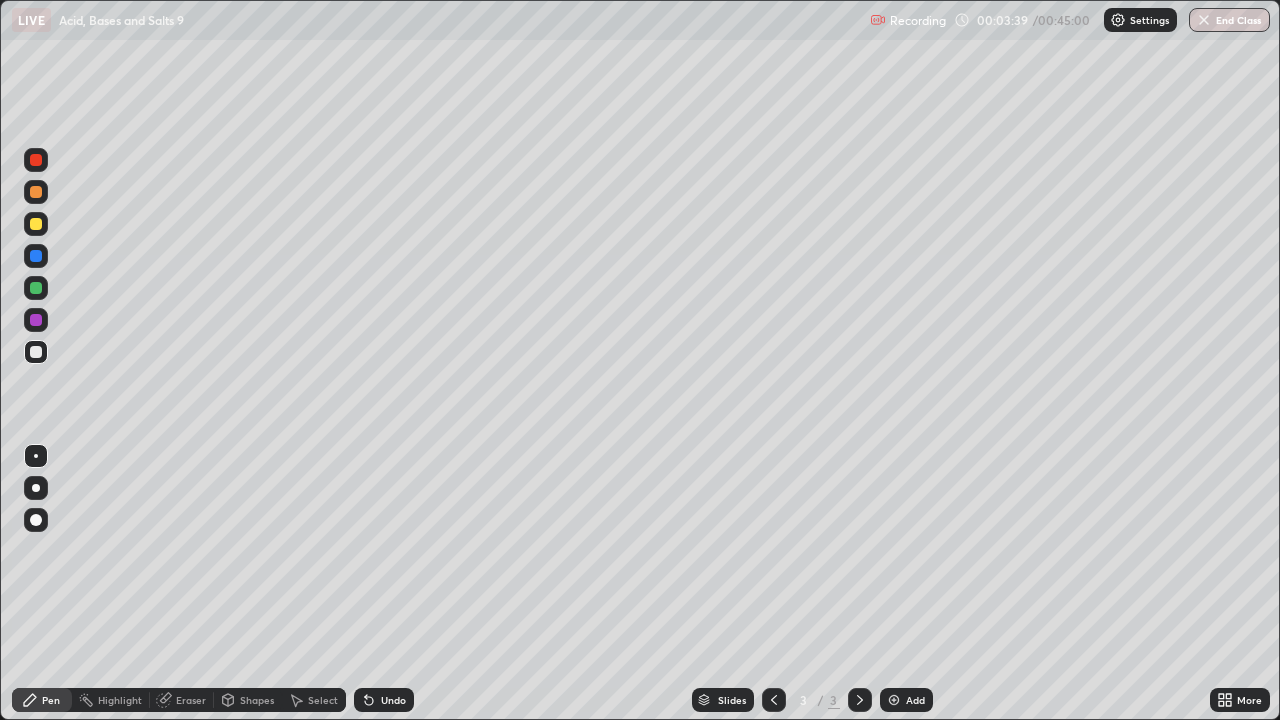 click at bounding box center [36, 488] 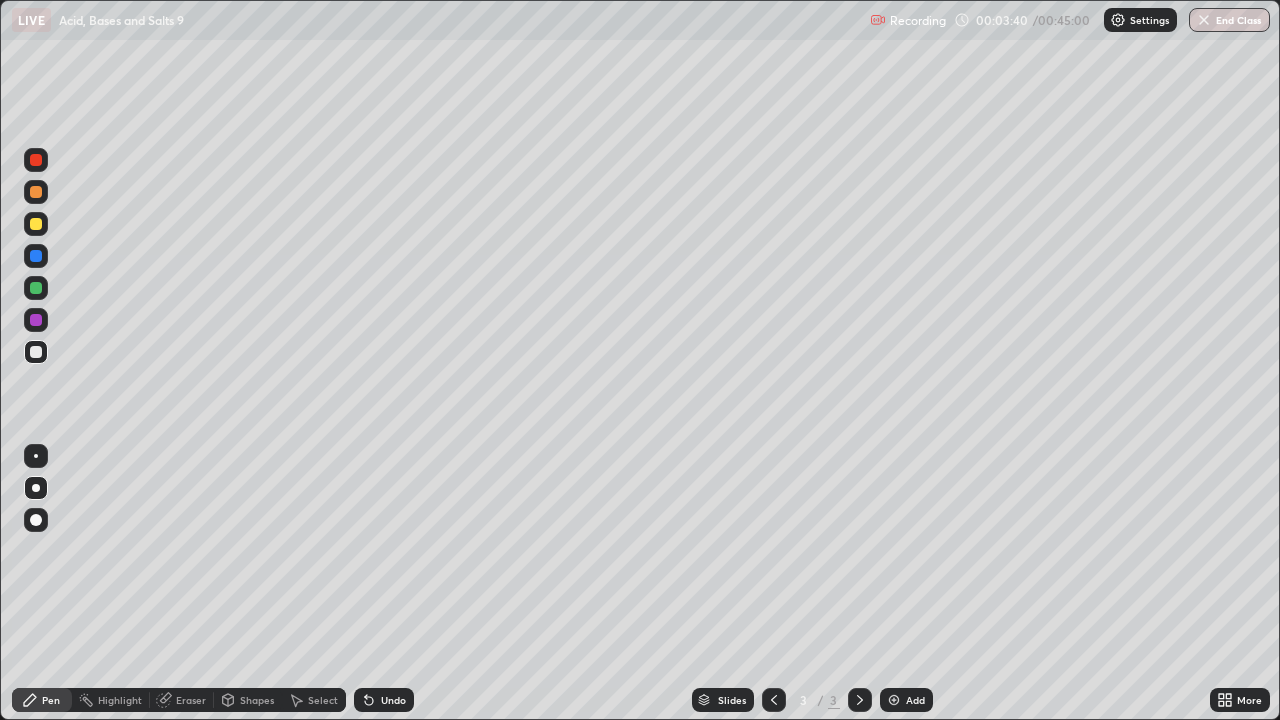 click at bounding box center (36, 224) 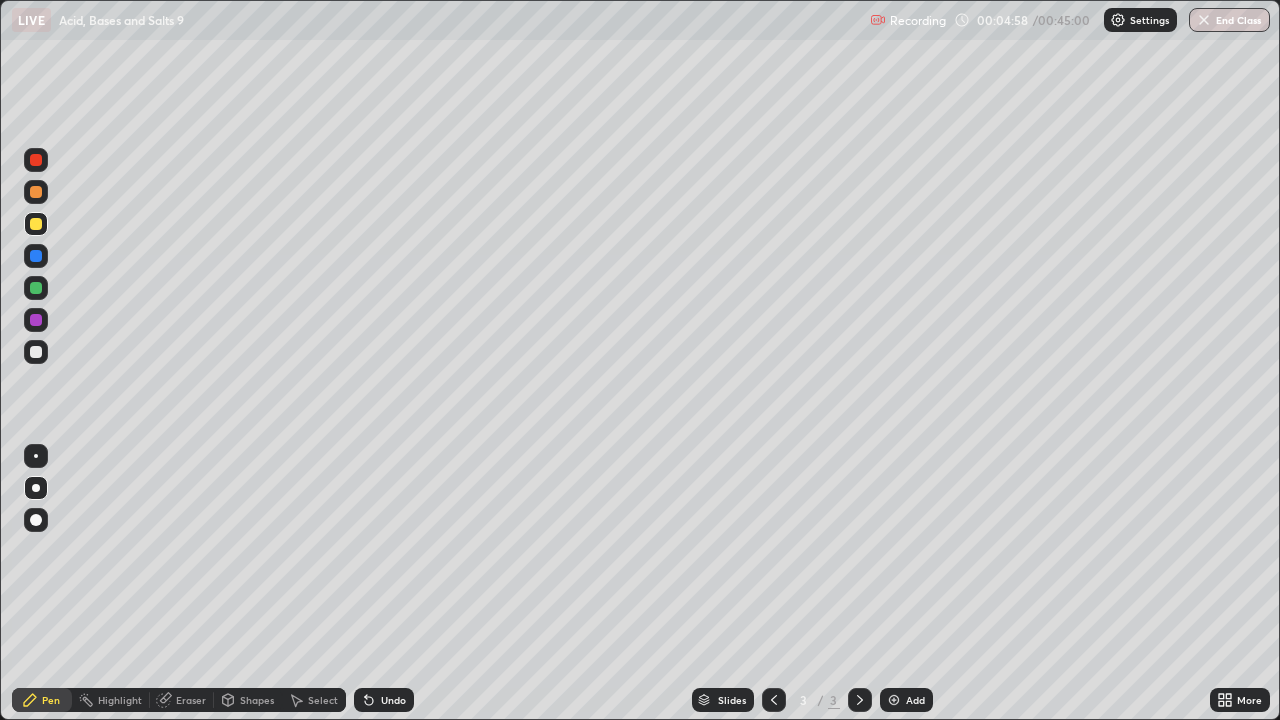 click at bounding box center (36, 352) 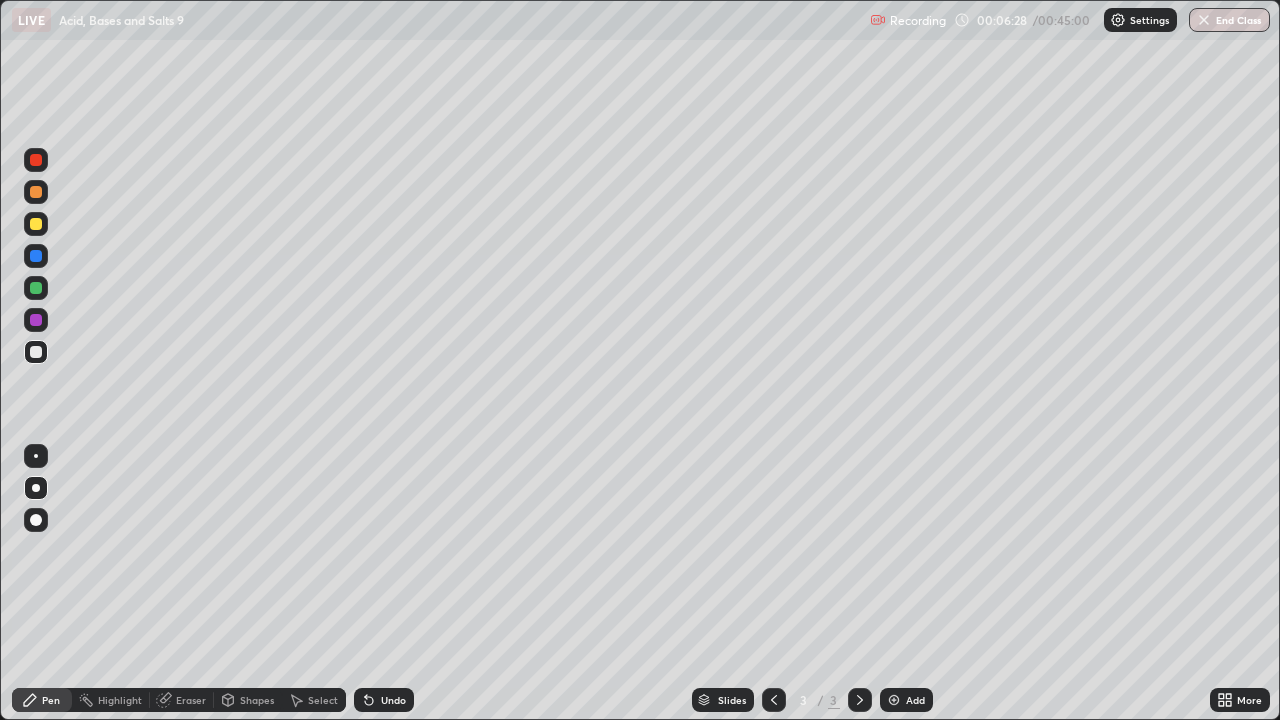 click 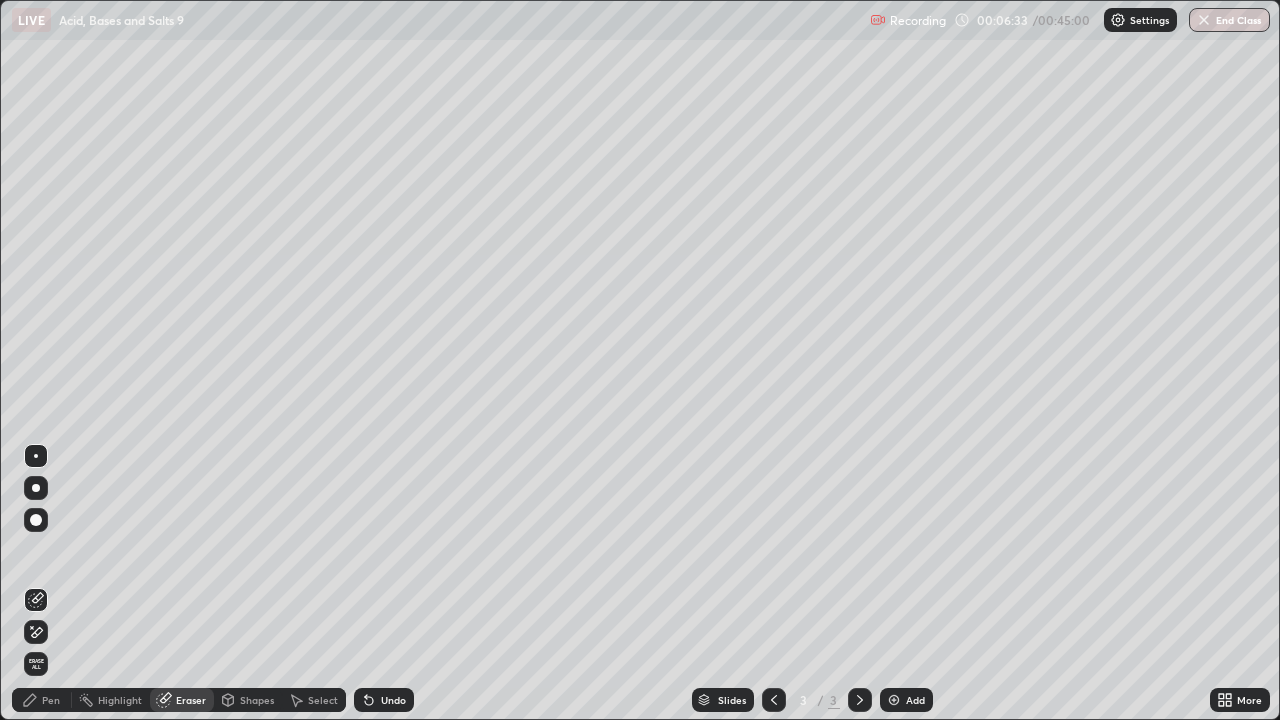 click on "Pen" at bounding box center (51, 700) 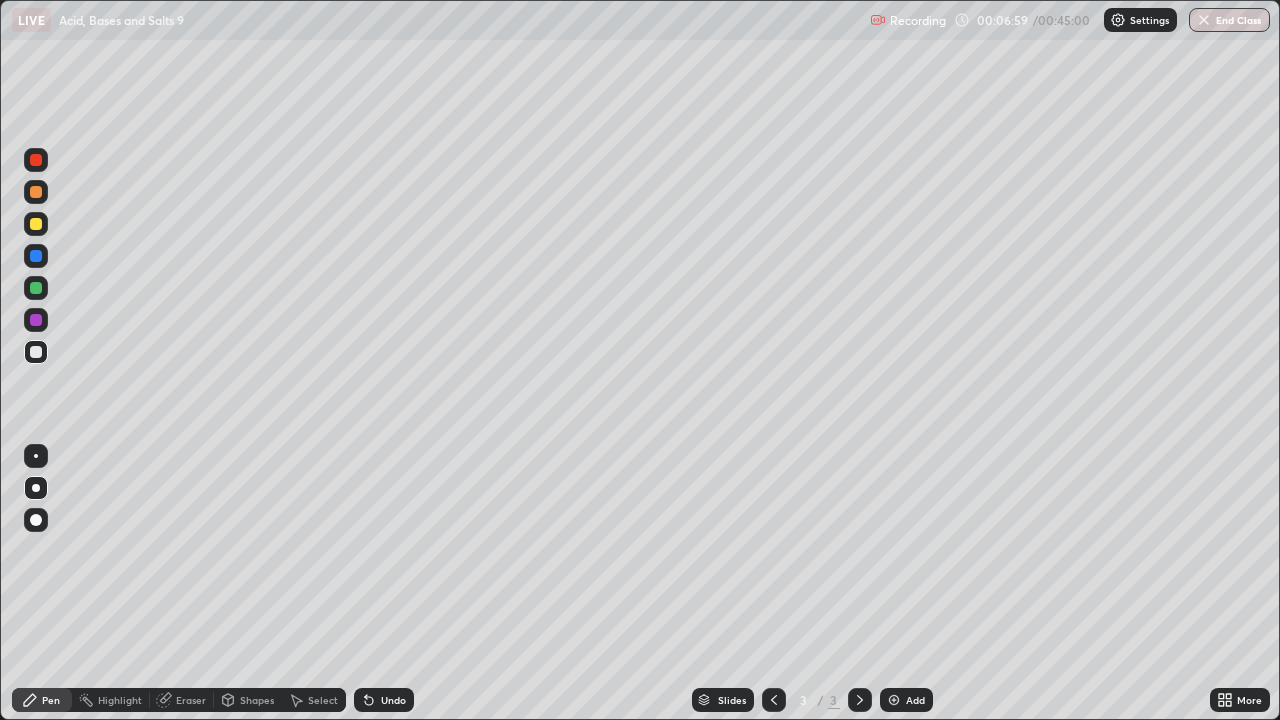 click on "Setting up your live class" at bounding box center (640, 360) 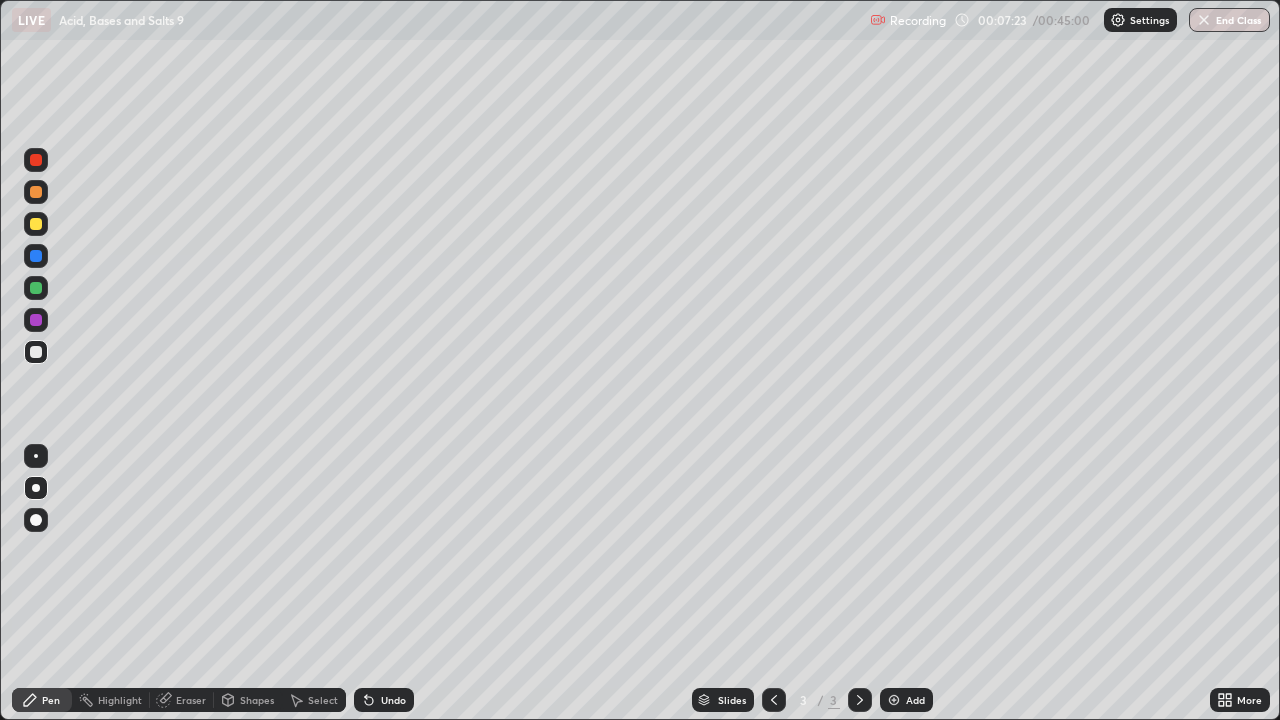 click on "Pen" at bounding box center (42, 700) 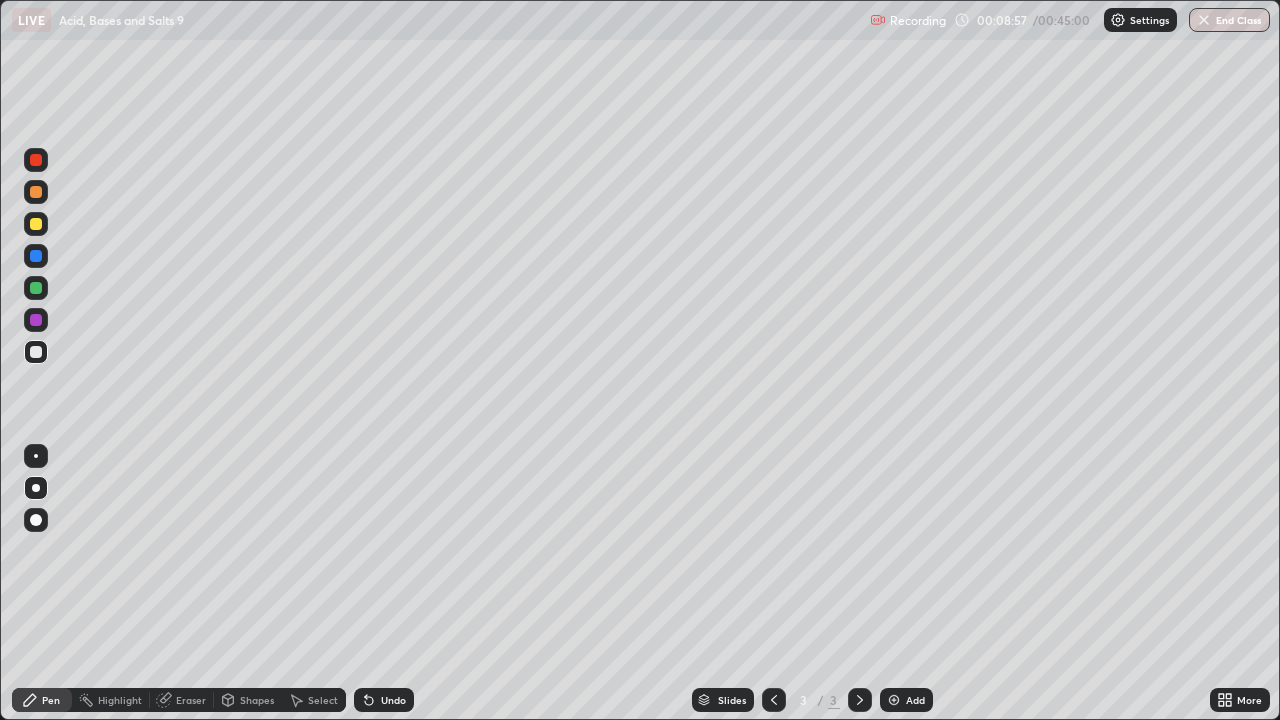 click on "Eraser" at bounding box center (191, 700) 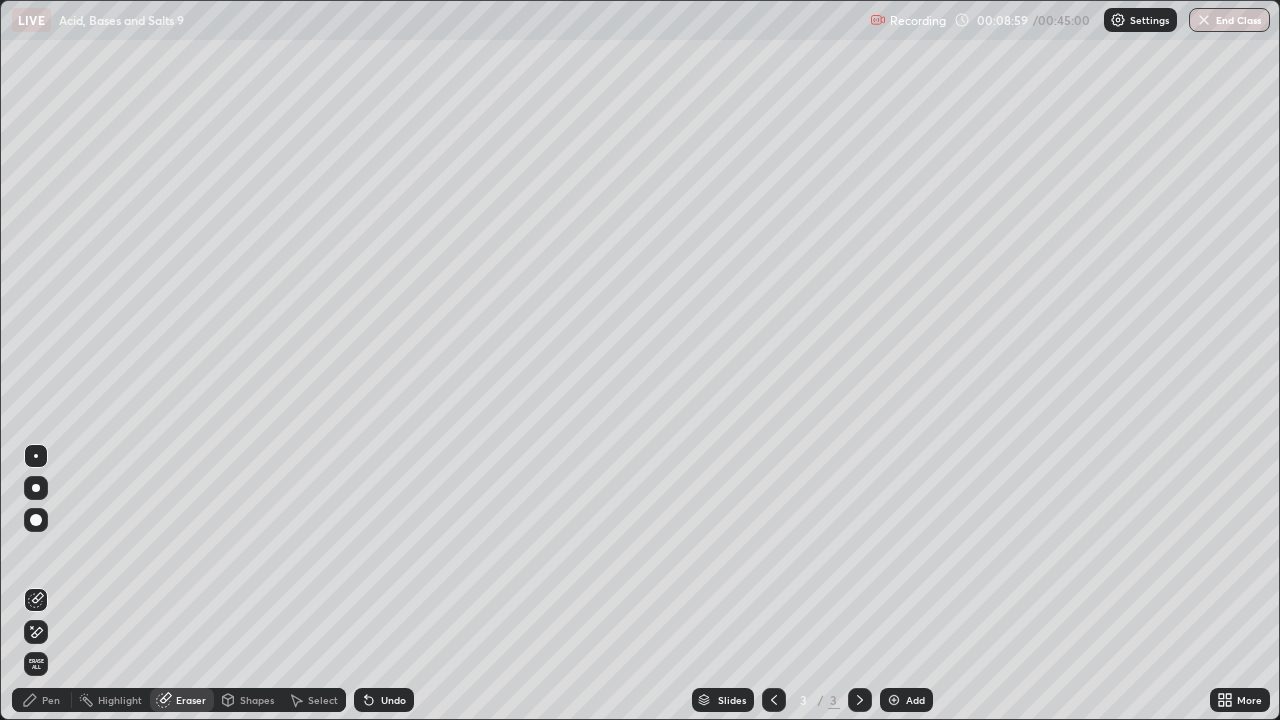 click on "Pen" at bounding box center (51, 700) 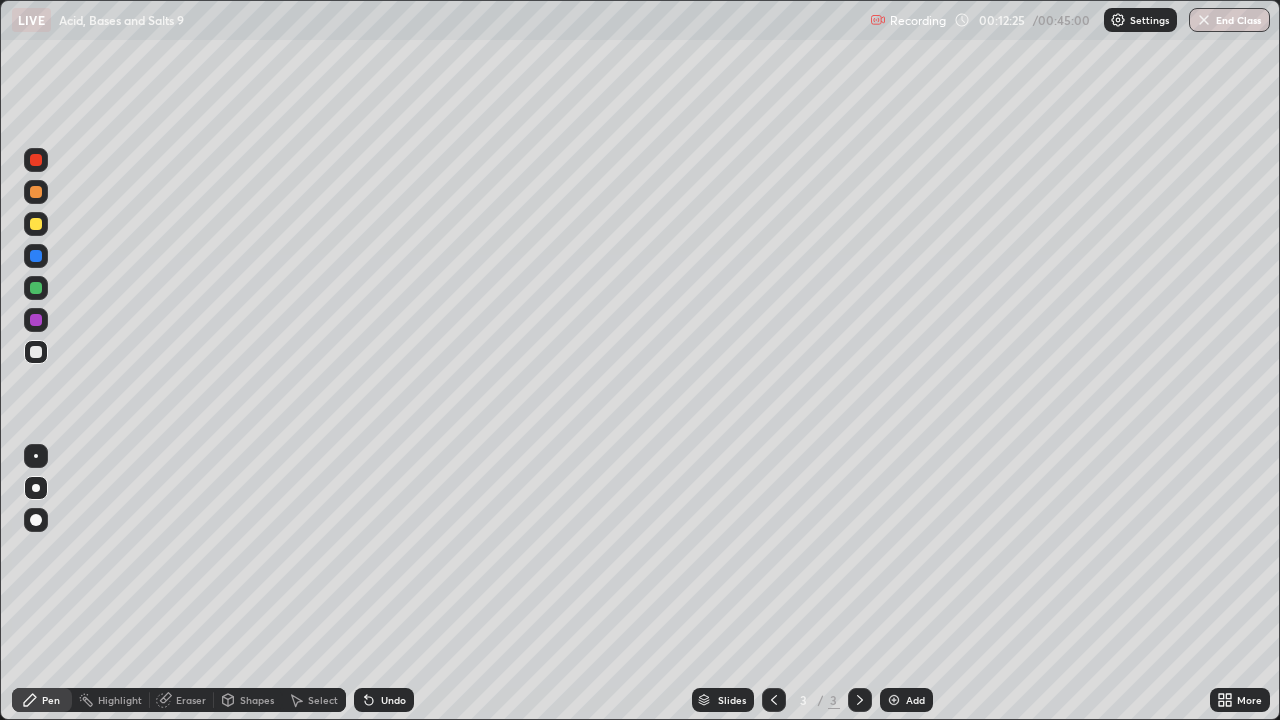 click on "More" at bounding box center (1240, 700) 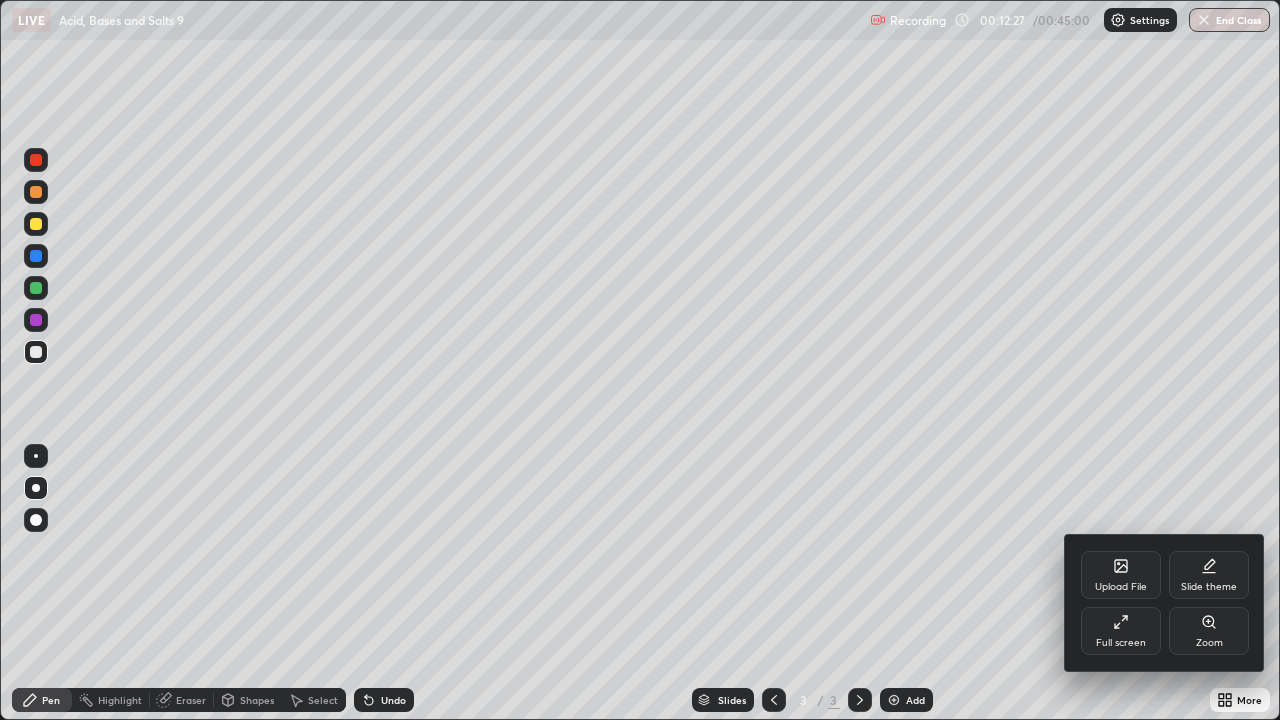 click at bounding box center (640, 360) 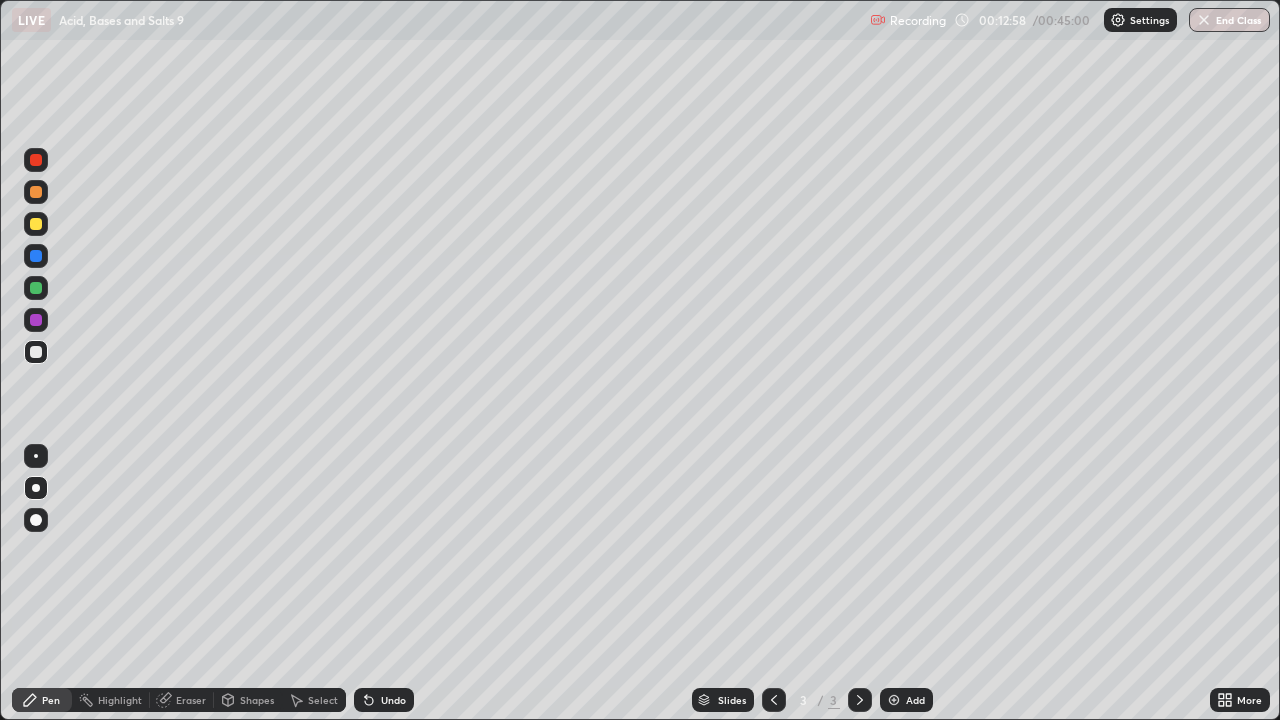click on "Eraser" at bounding box center [182, 700] 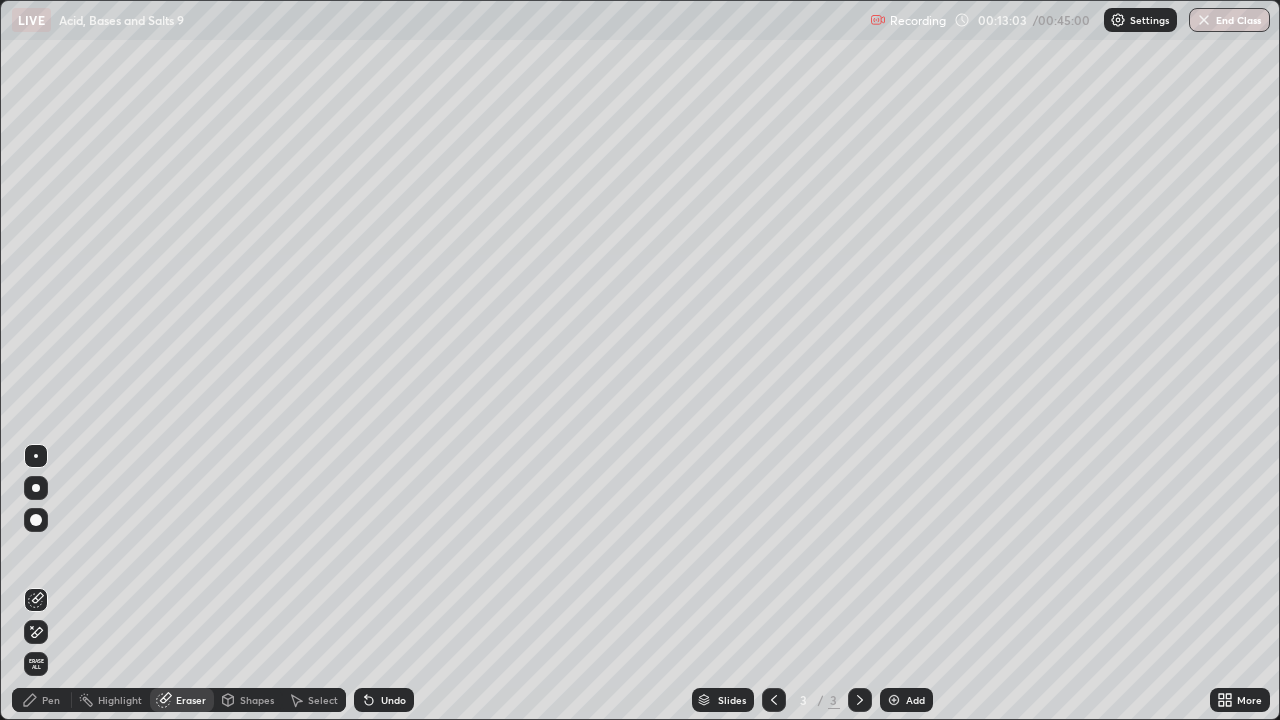 click on "Pen" at bounding box center (42, 700) 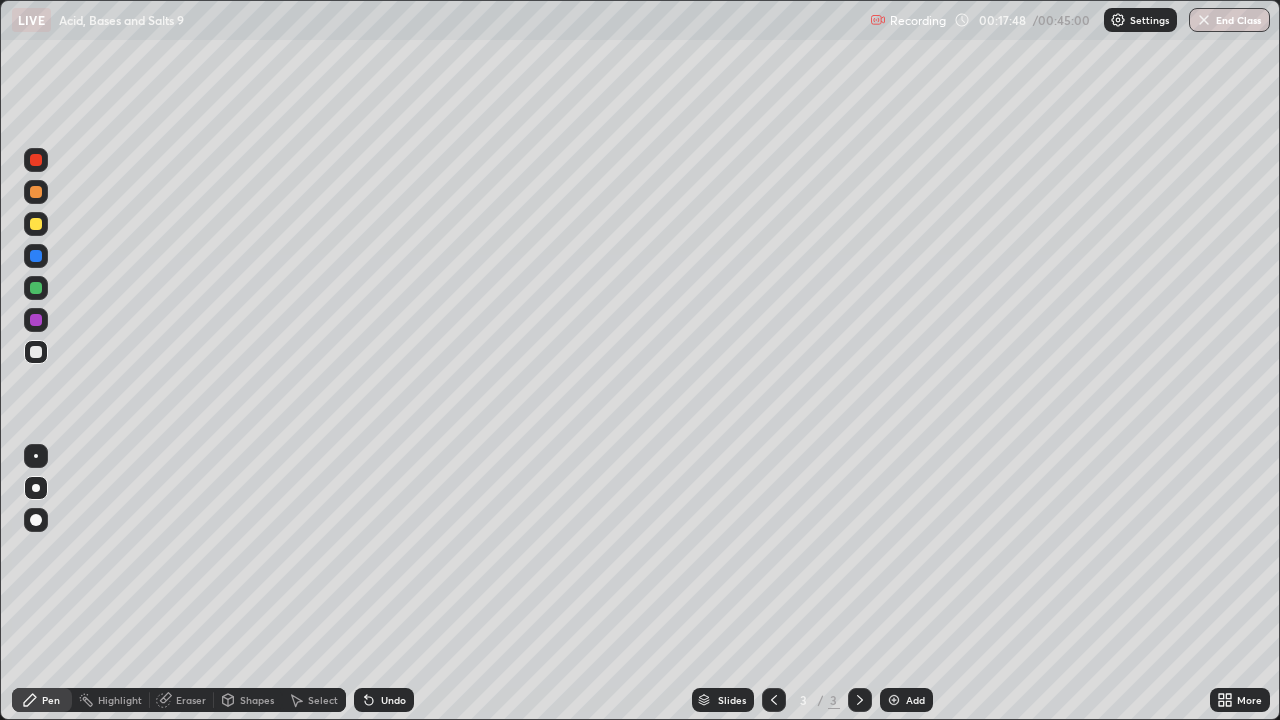 click on "Add" at bounding box center (906, 700) 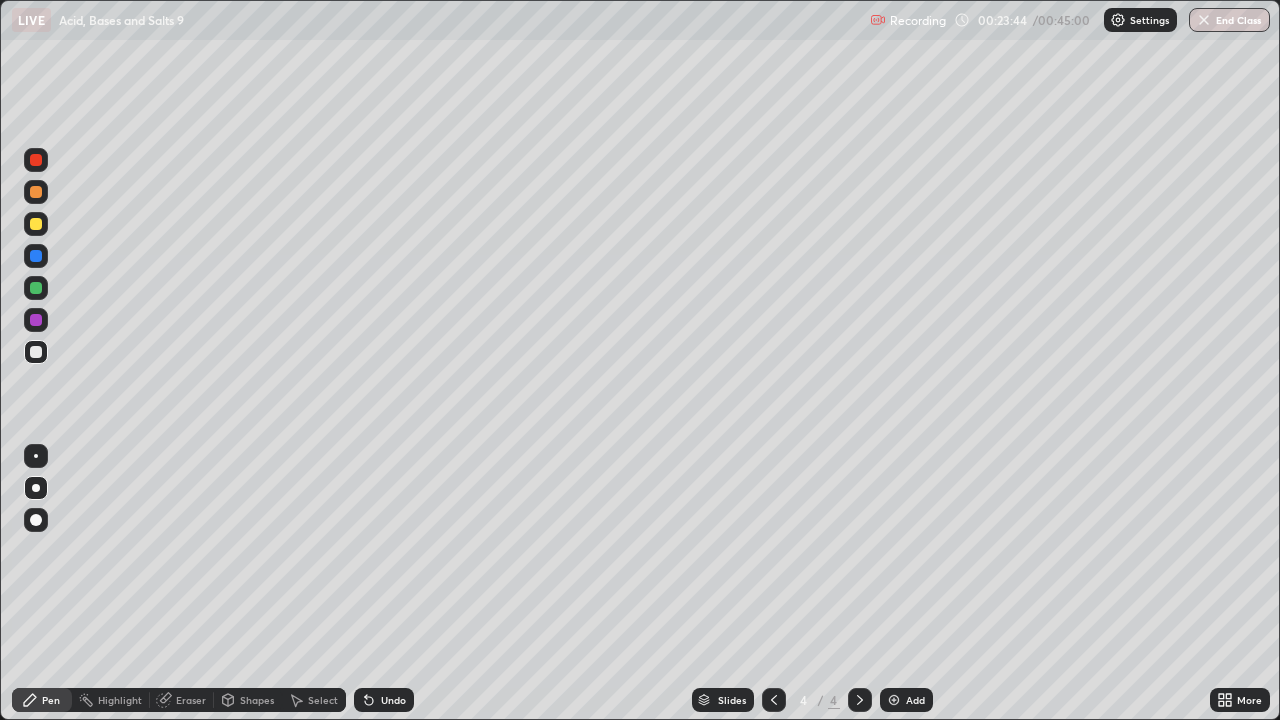 click on "Eraser" at bounding box center (191, 700) 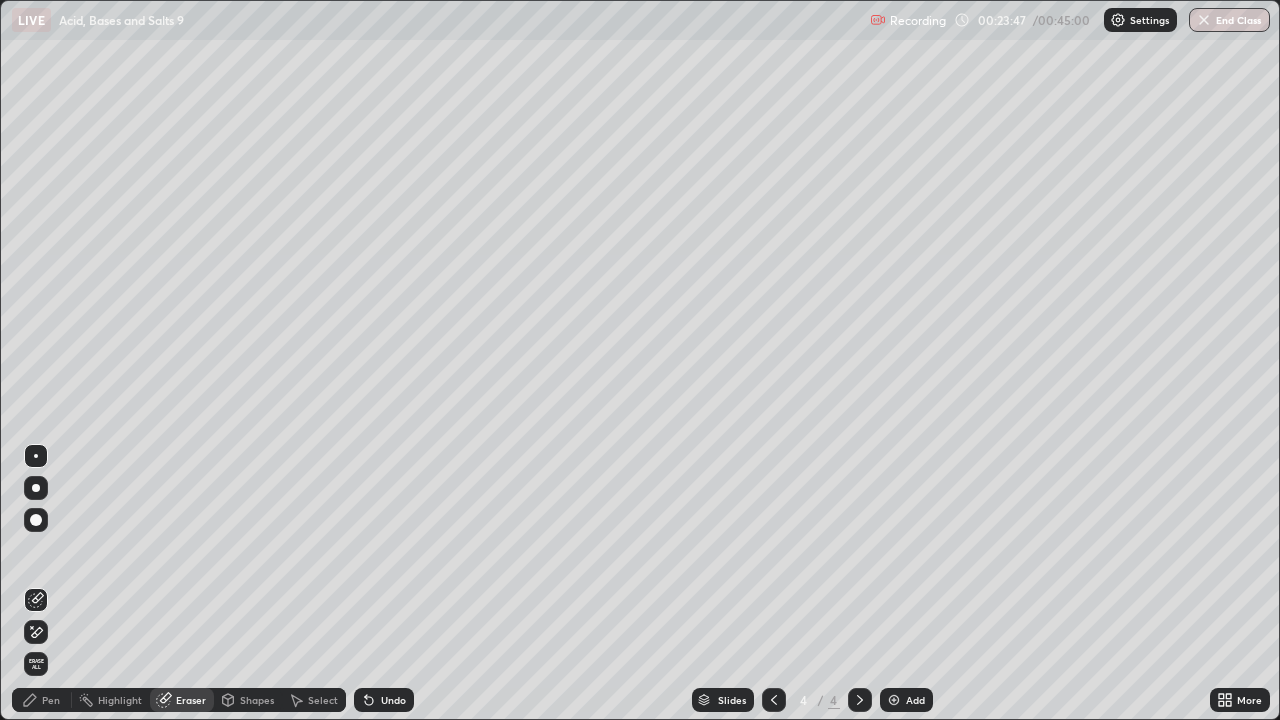 click on "Pen" at bounding box center (51, 700) 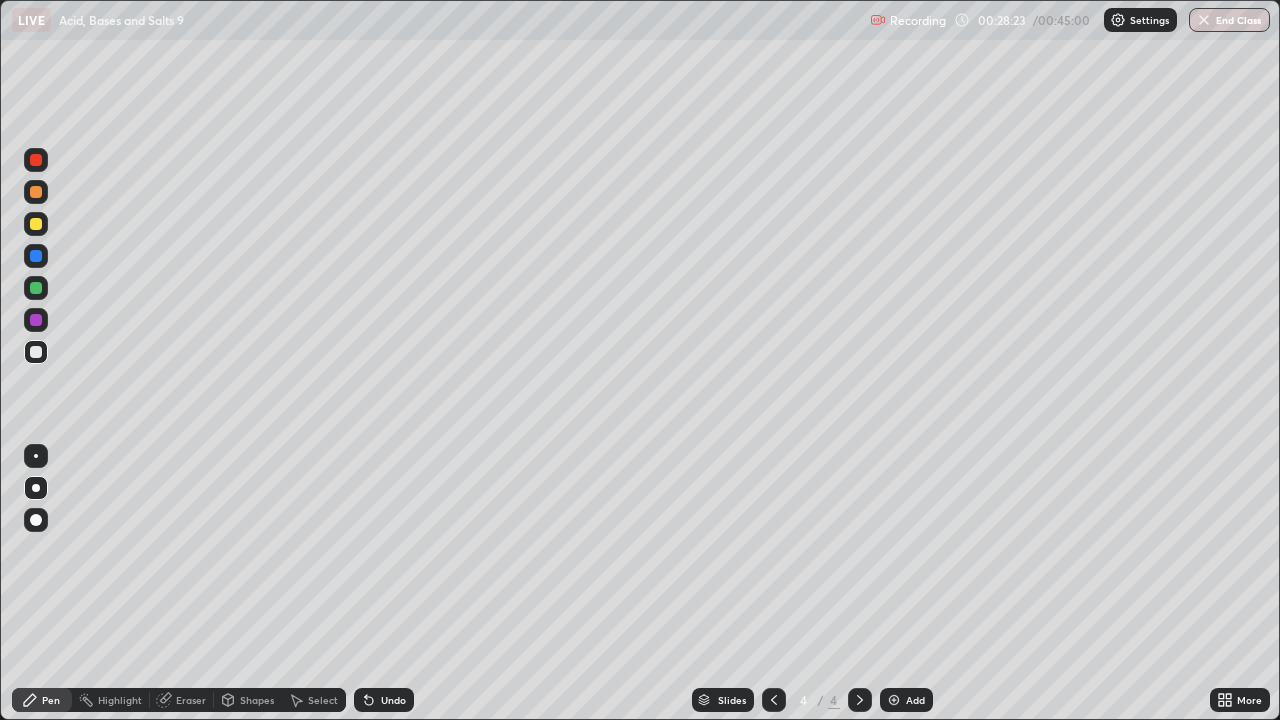 click at bounding box center (894, 700) 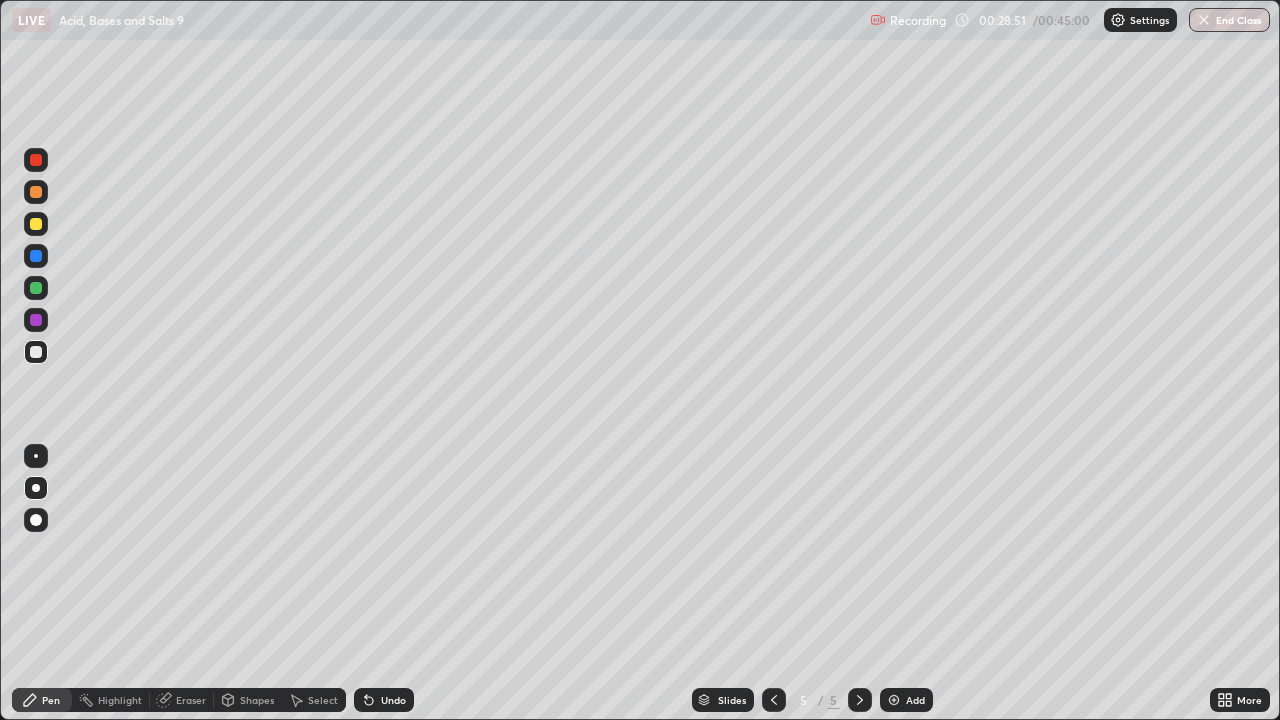 click at bounding box center (36, 224) 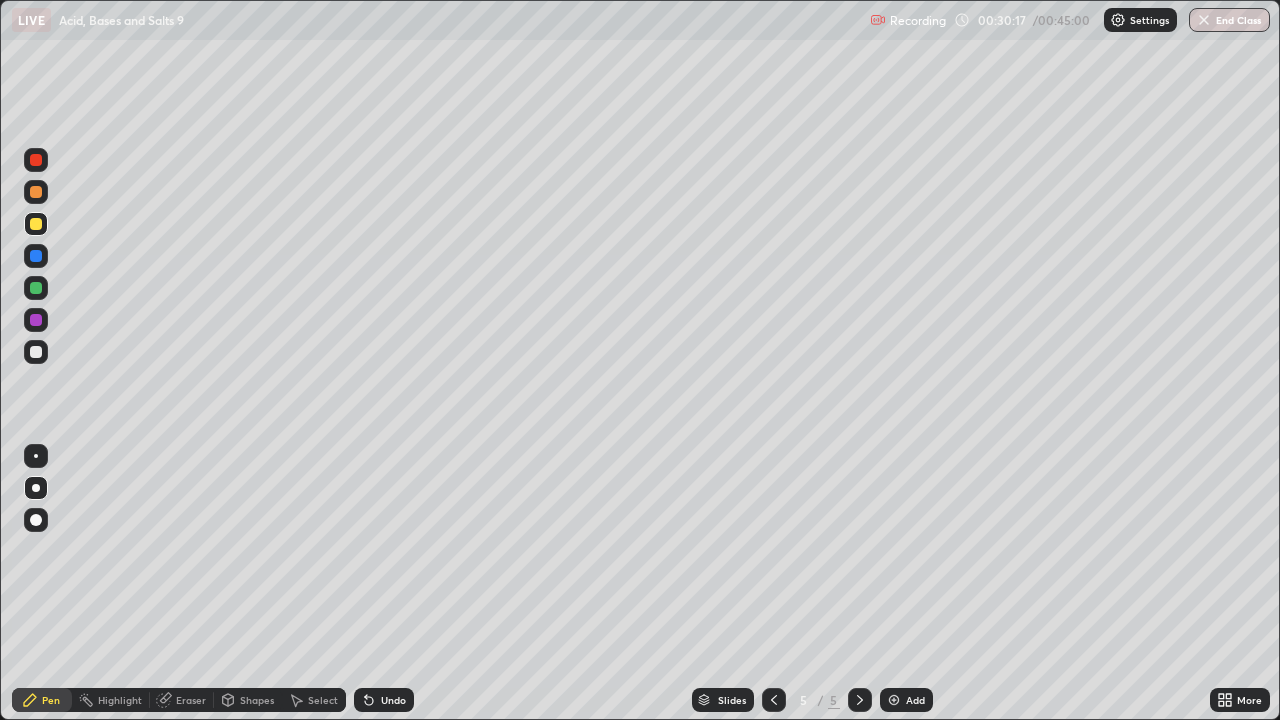 click 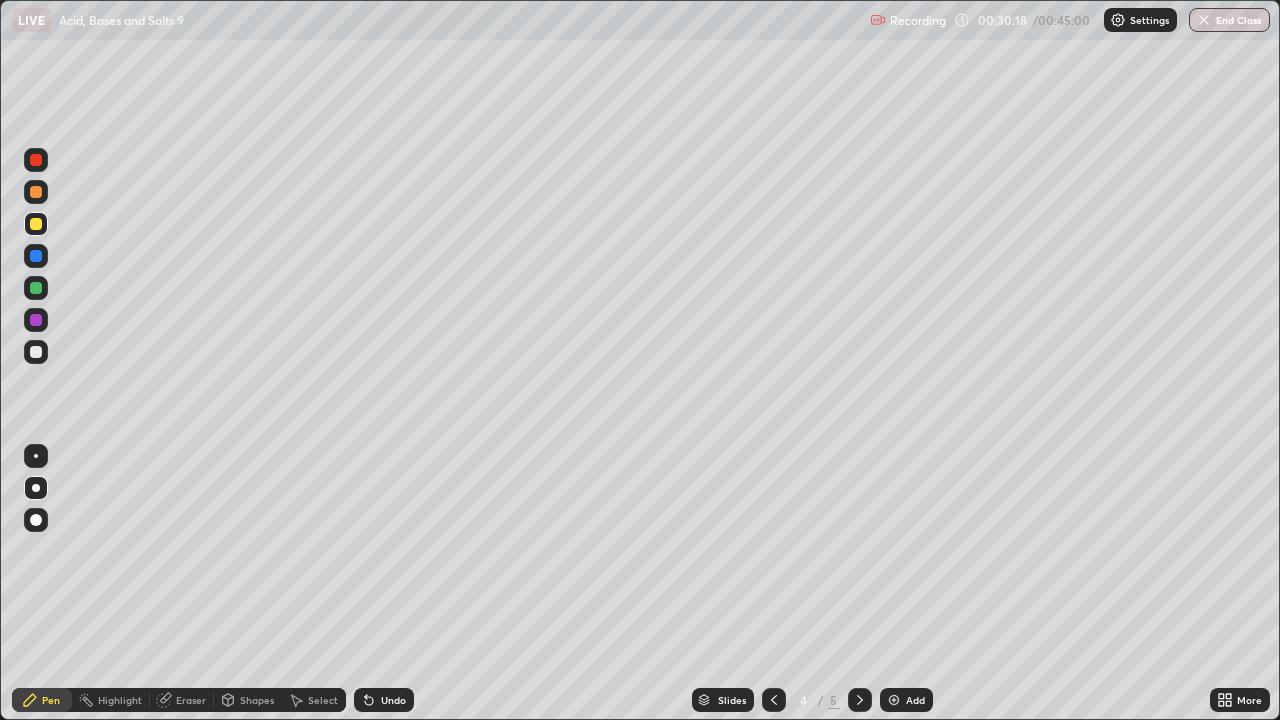 click 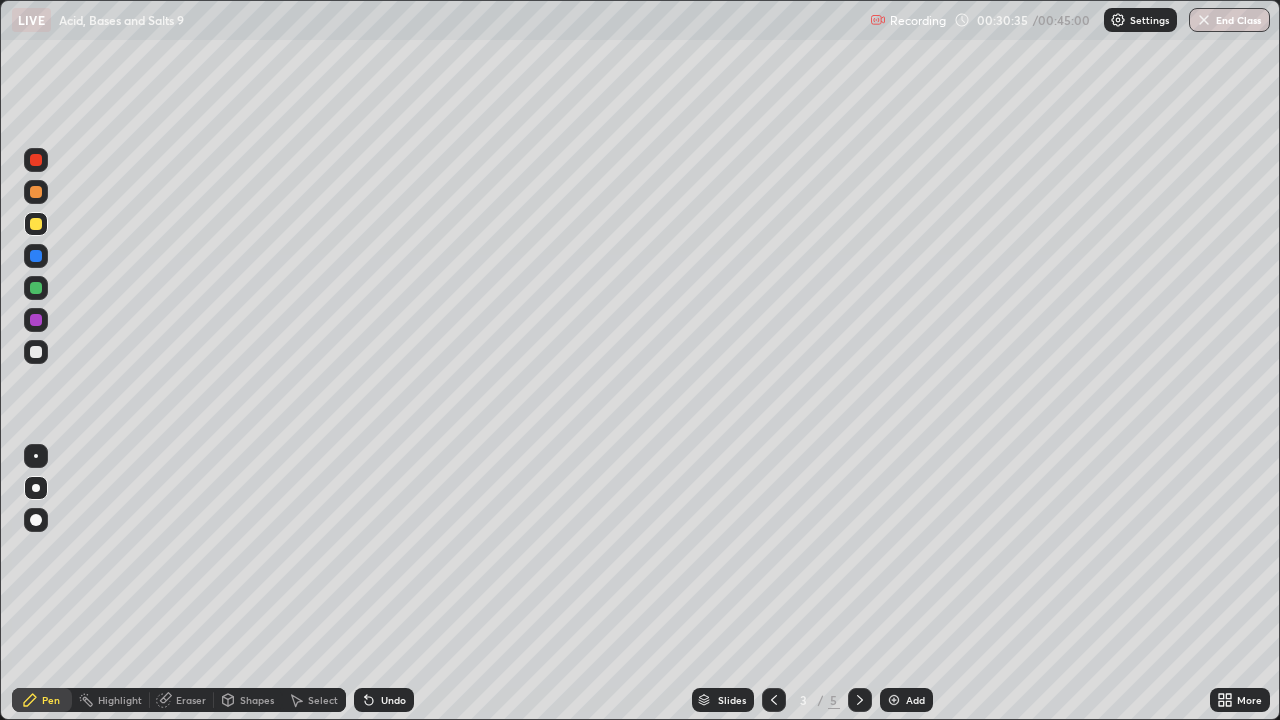 click at bounding box center [860, 700] 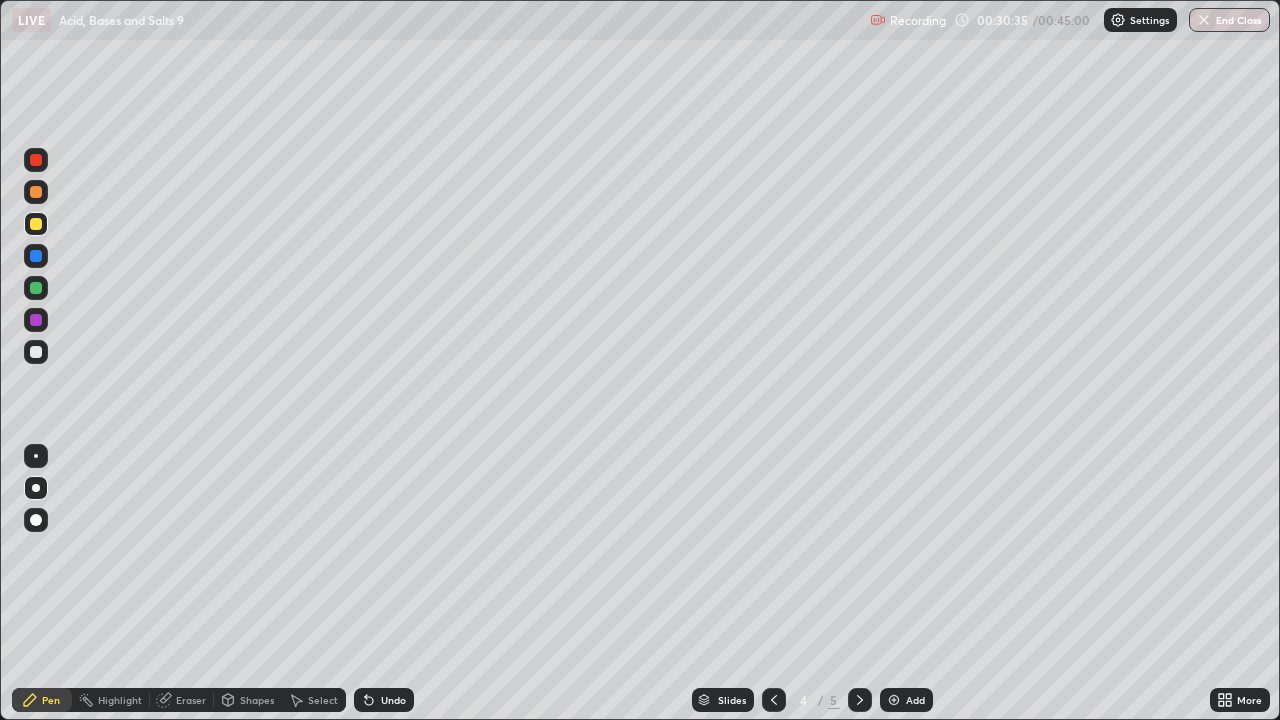 click 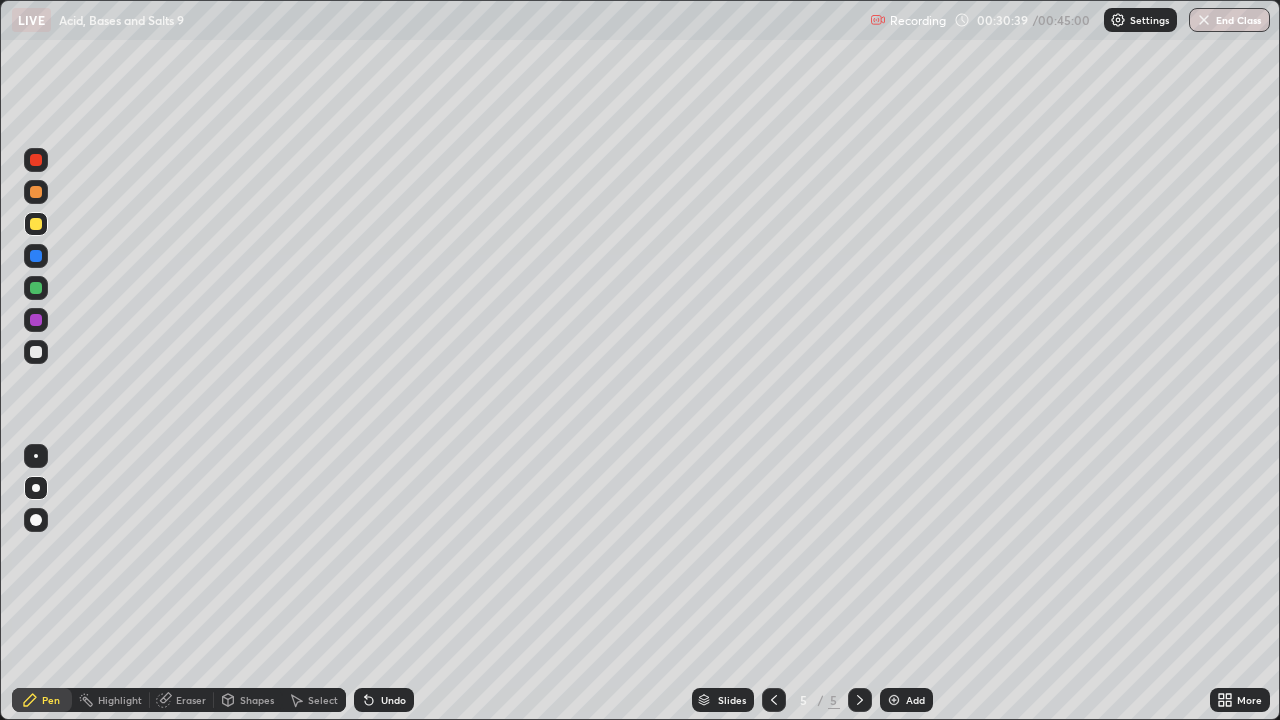 click at bounding box center (36, 320) 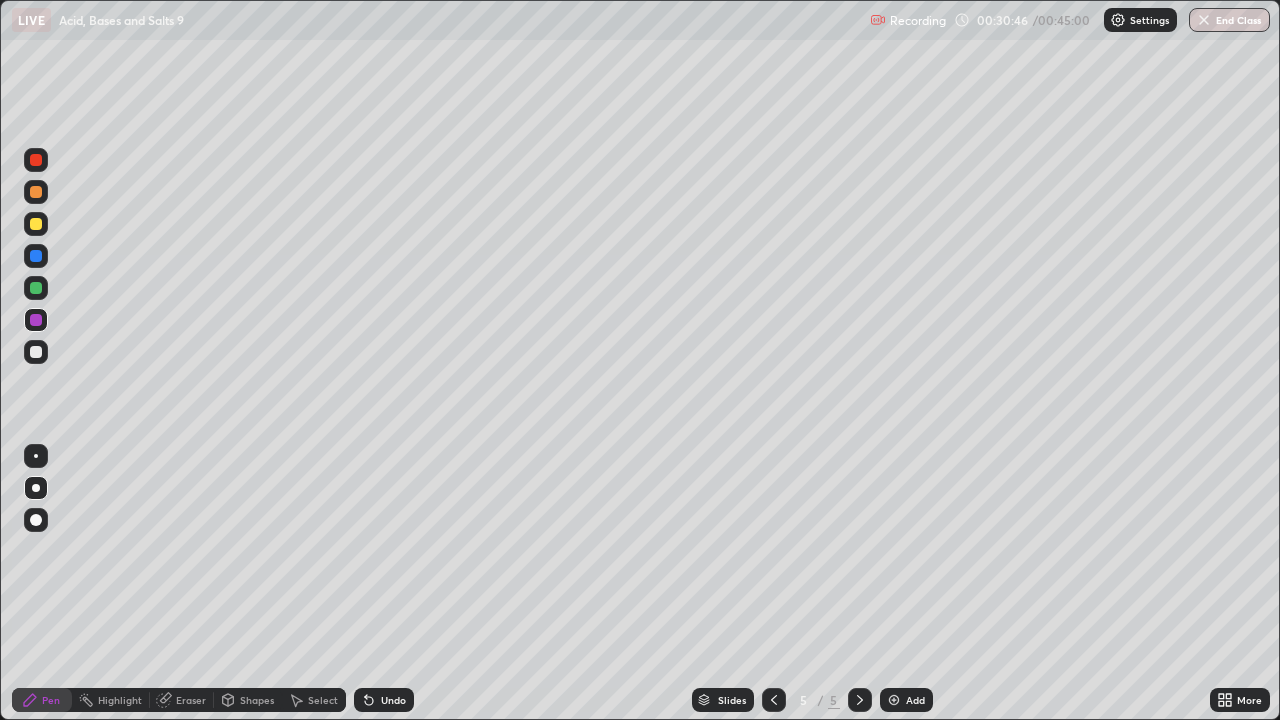 click at bounding box center [36, 224] 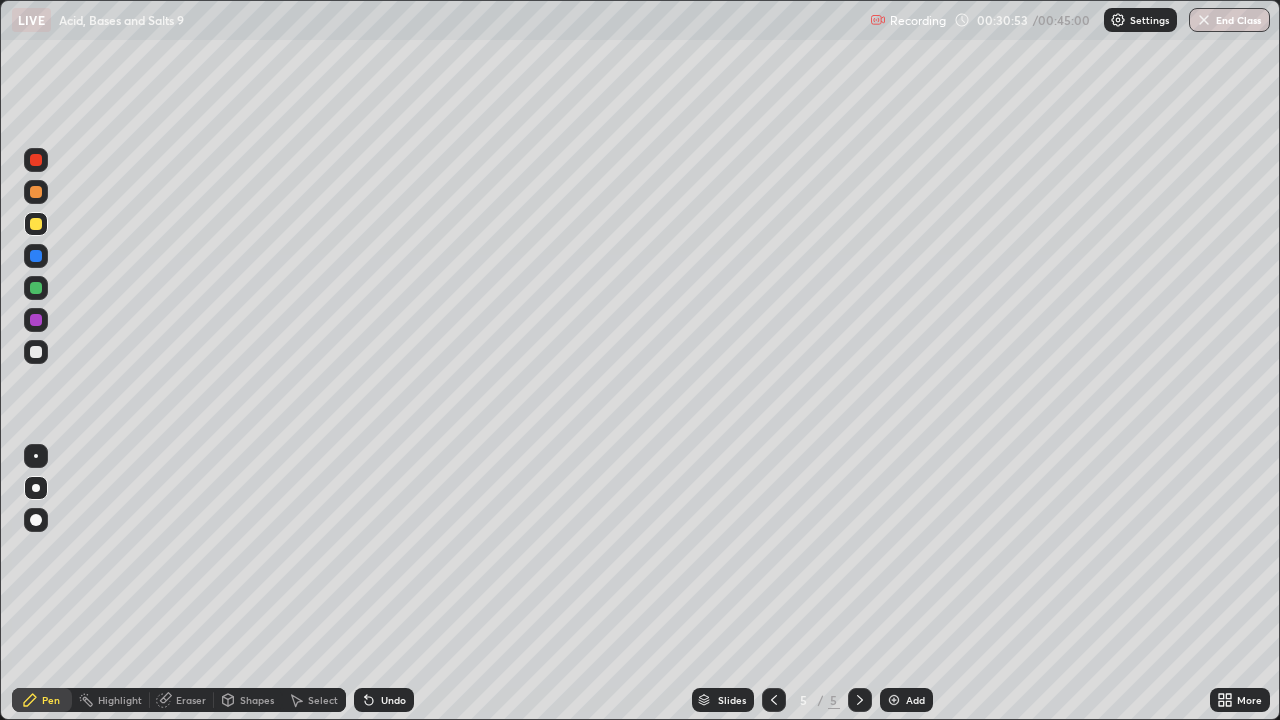 click on "Eraser" at bounding box center (191, 700) 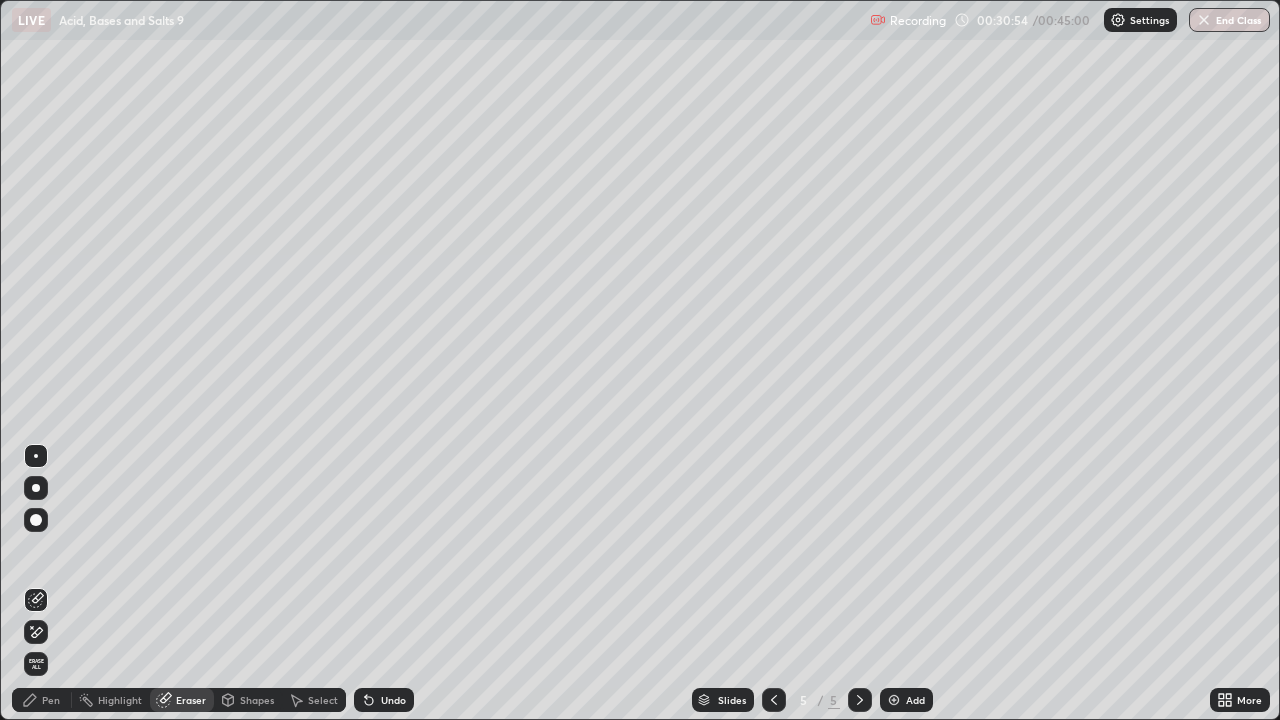 click on "Pen" at bounding box center (51, 700) 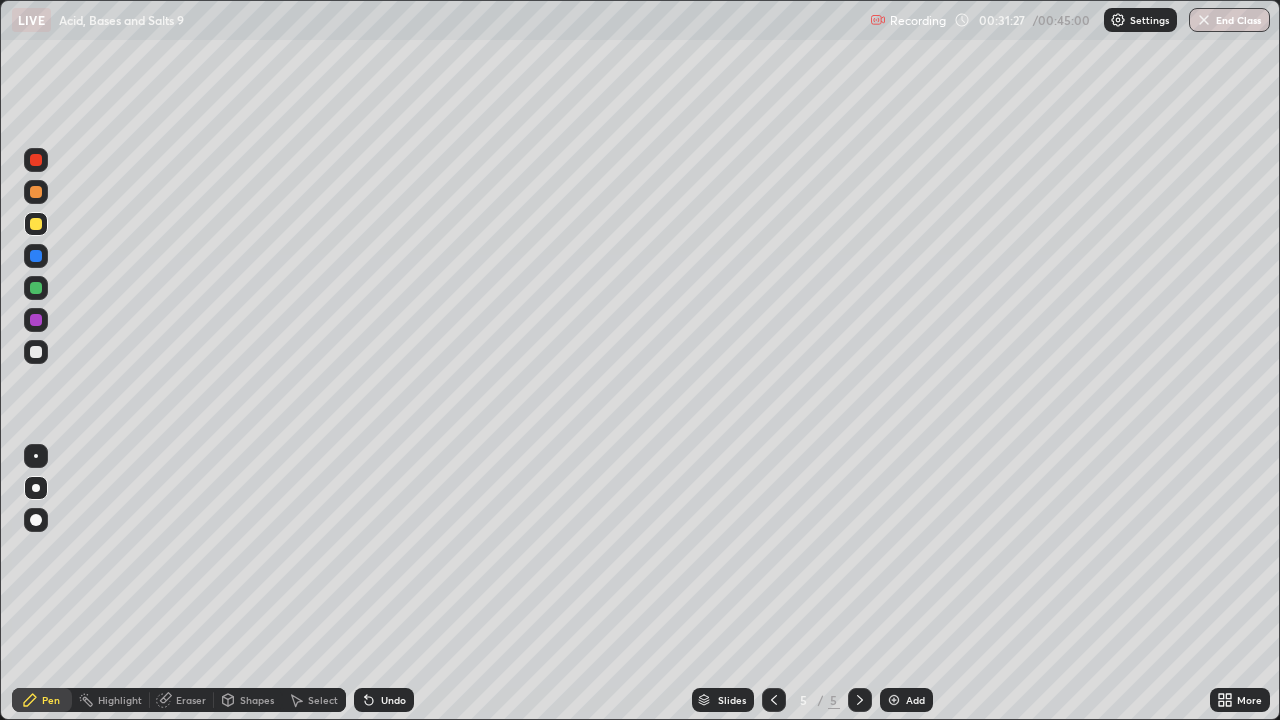 click on "Eraser" at bounding box center (191, 700) 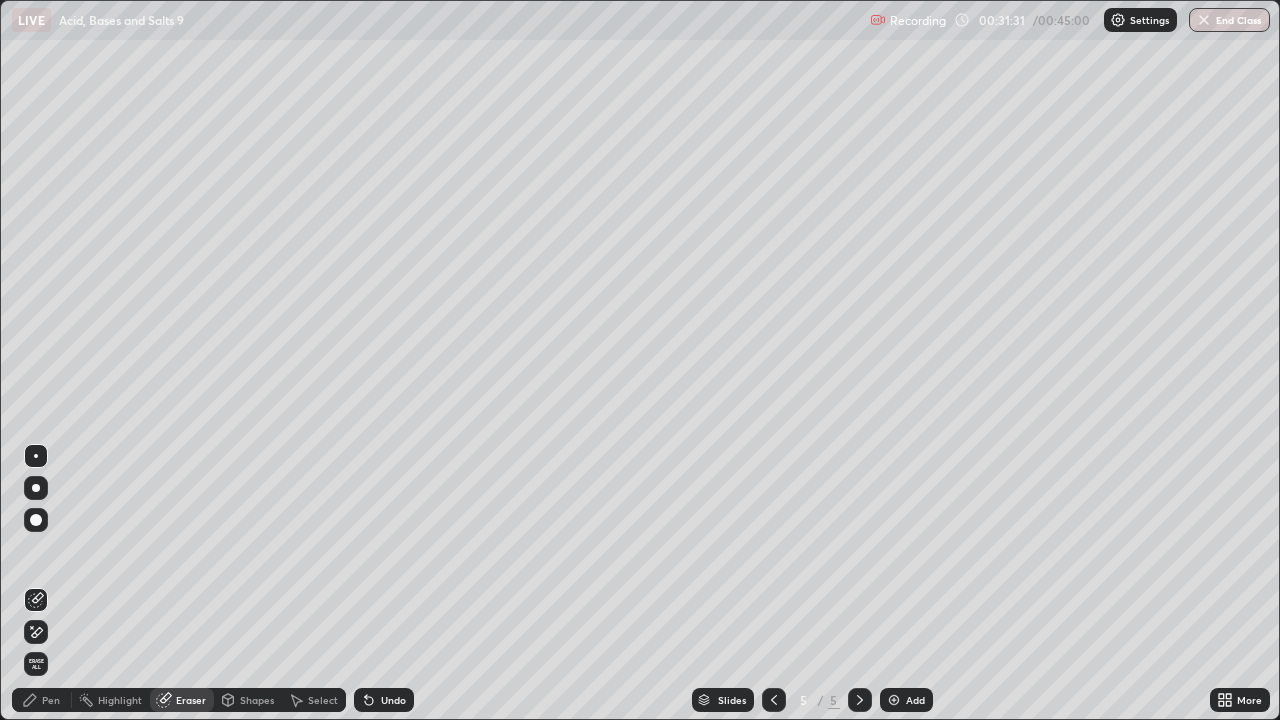 click on "Pen" at bounding box center [51, 700] 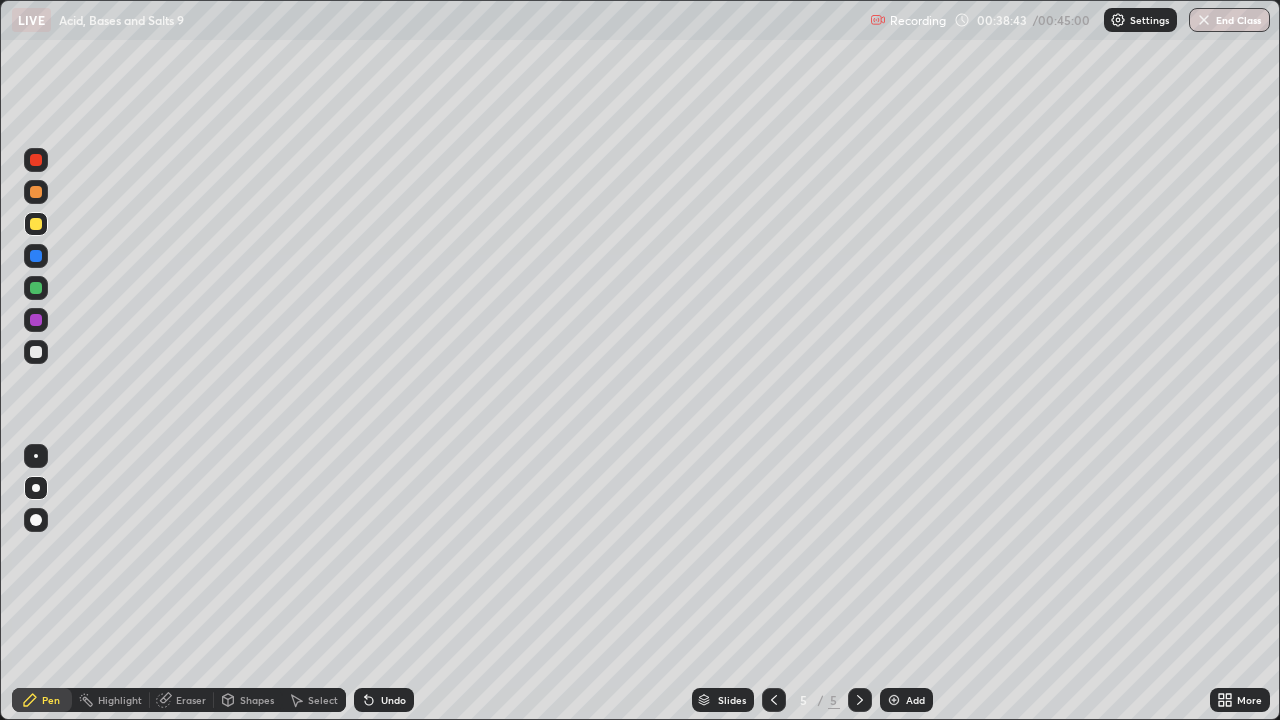 click at bounding box center [894, 700] 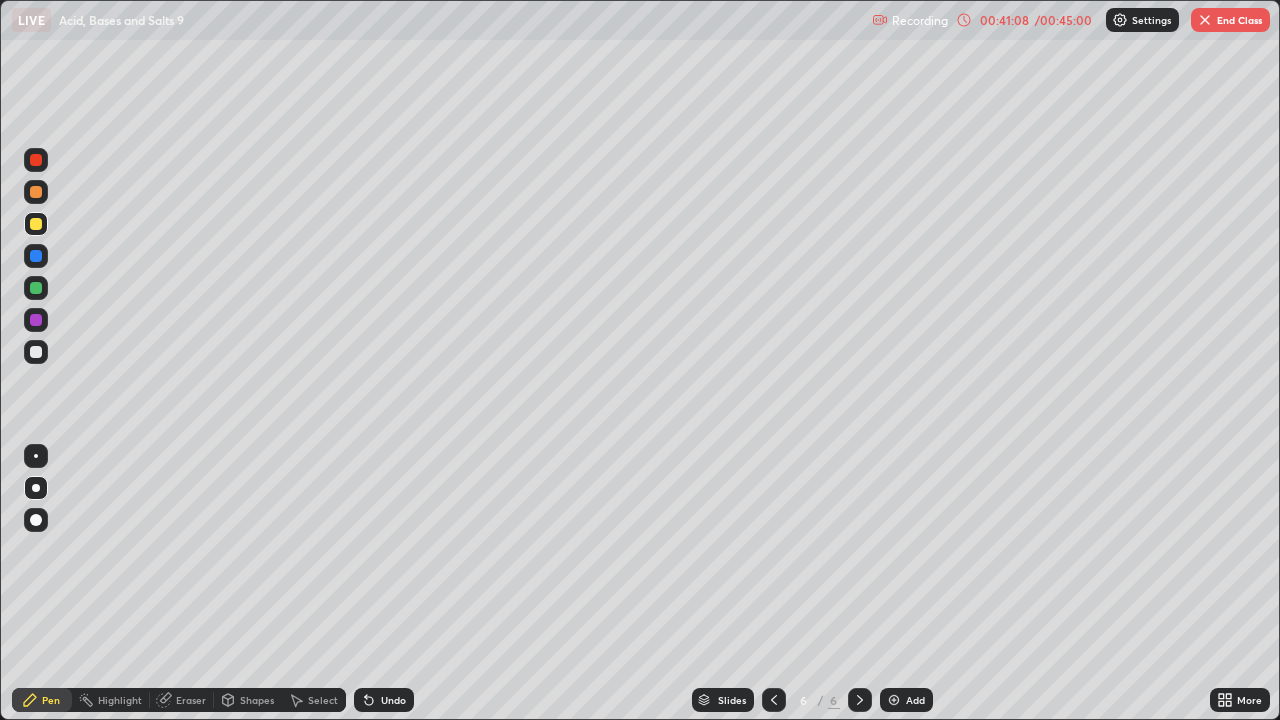 click on "Shapes" at bounding box center (257, 700) 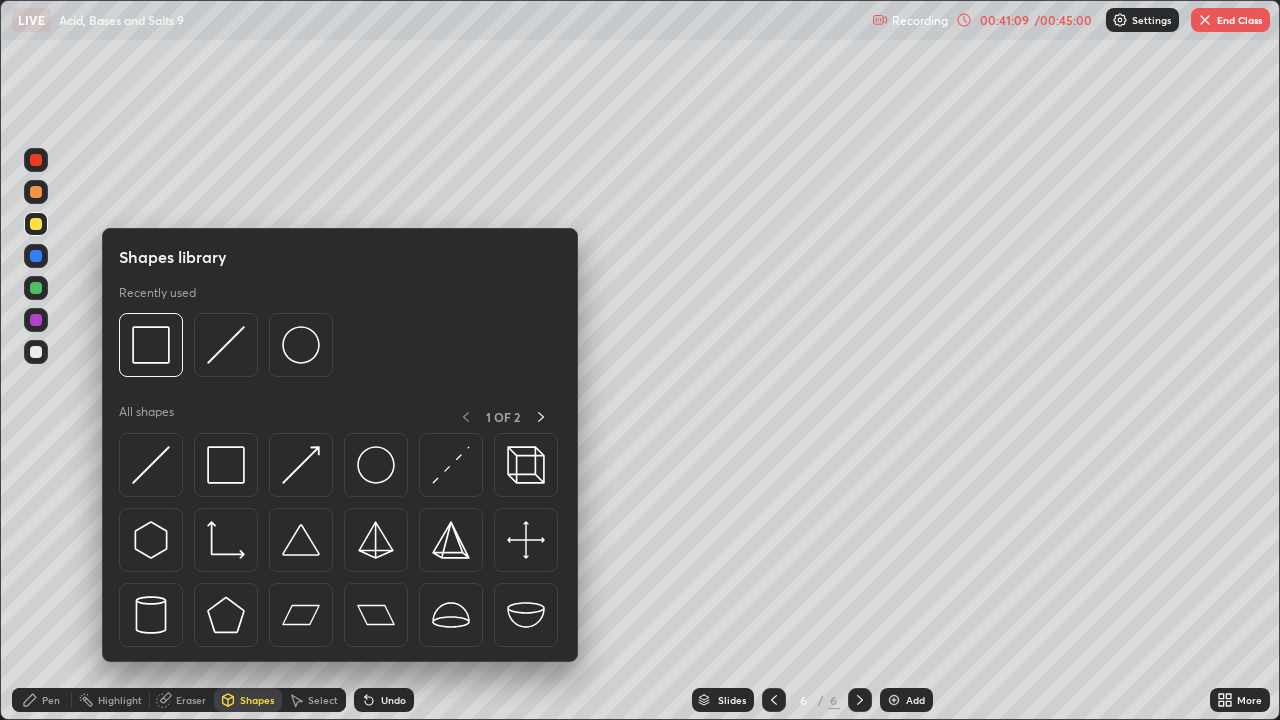 click on "Eraser" at bounding box center [191, 700] 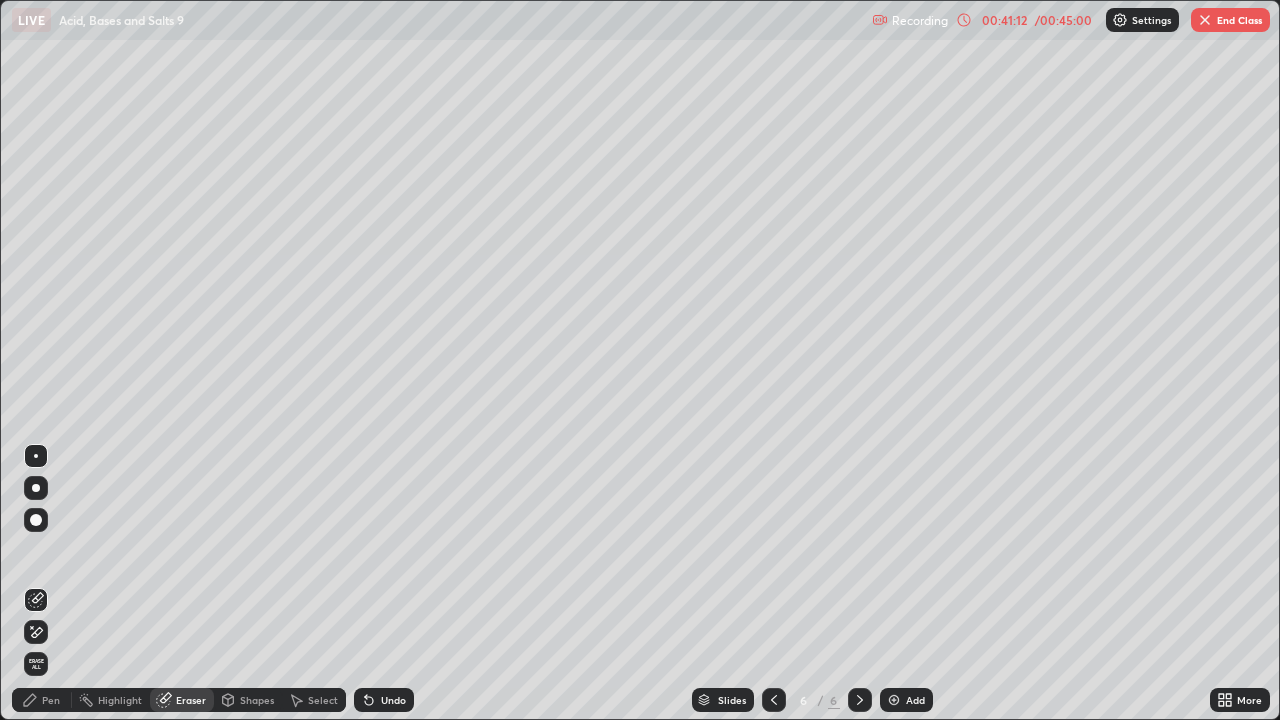 click on "Pen" at bounding box center (42, 700) 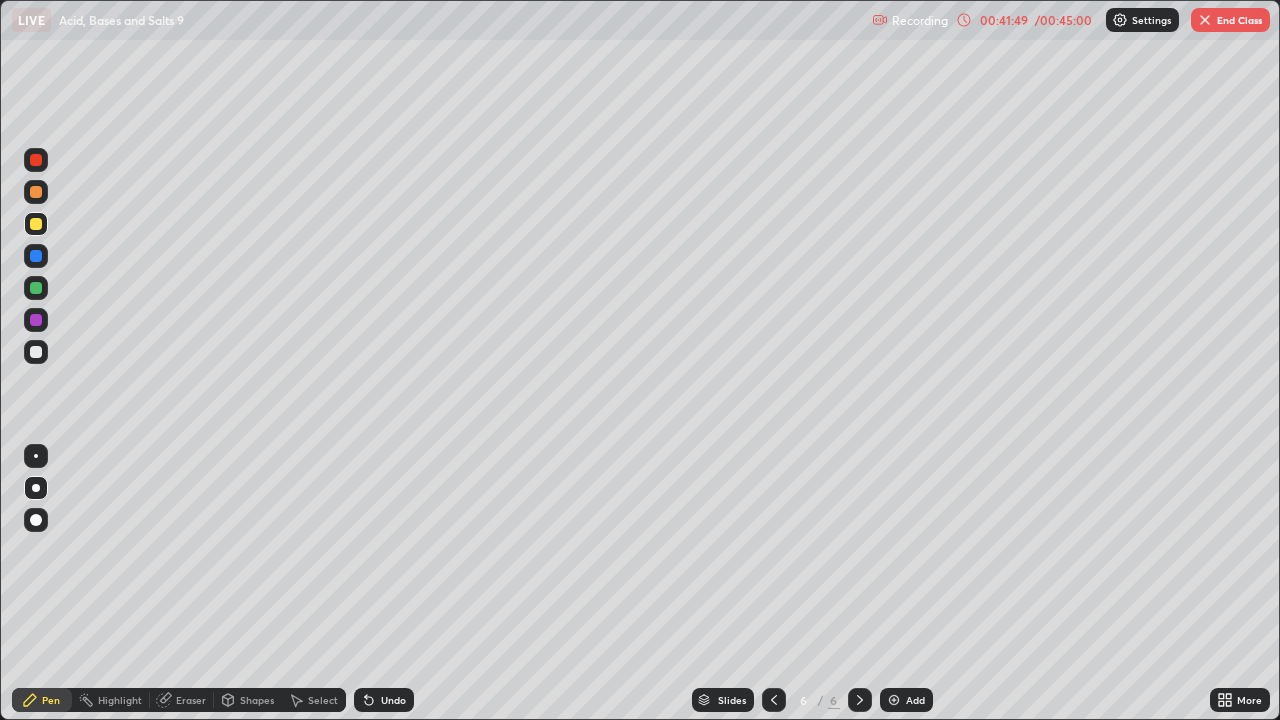 click on "Eraser" at bounding box center (191, 700) 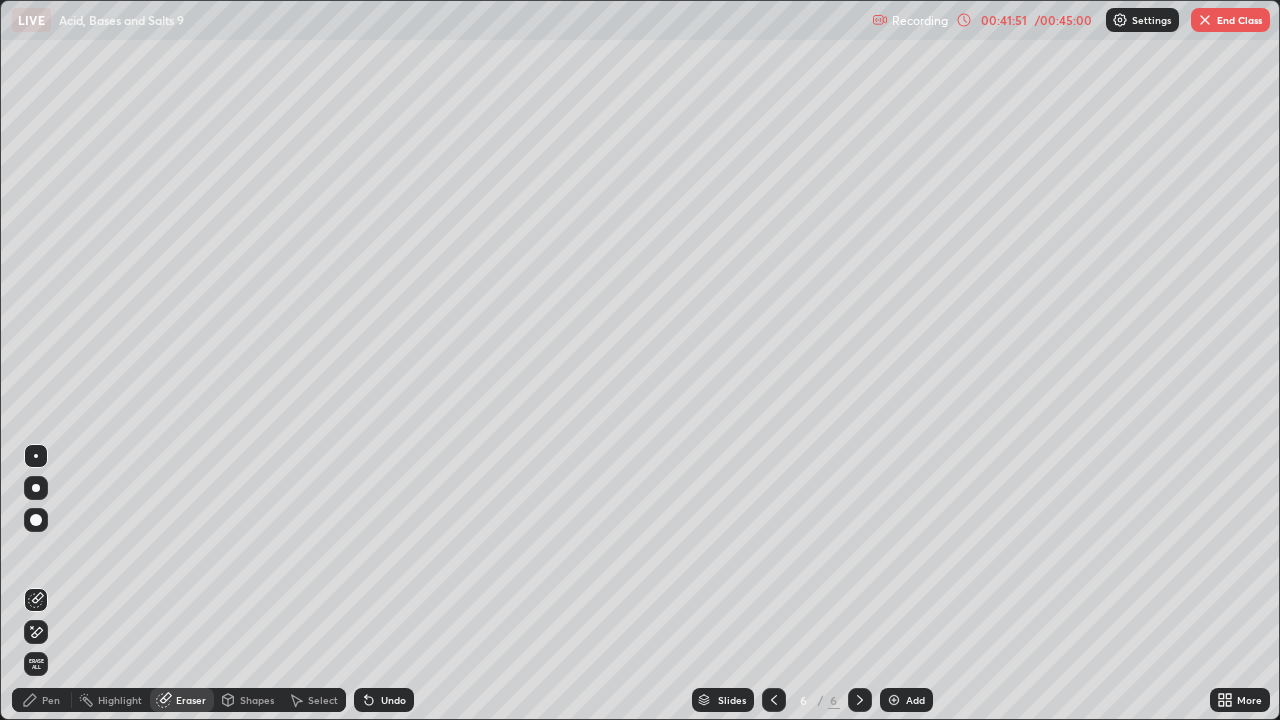 click on "Pen" at bounding box center [51, 700] 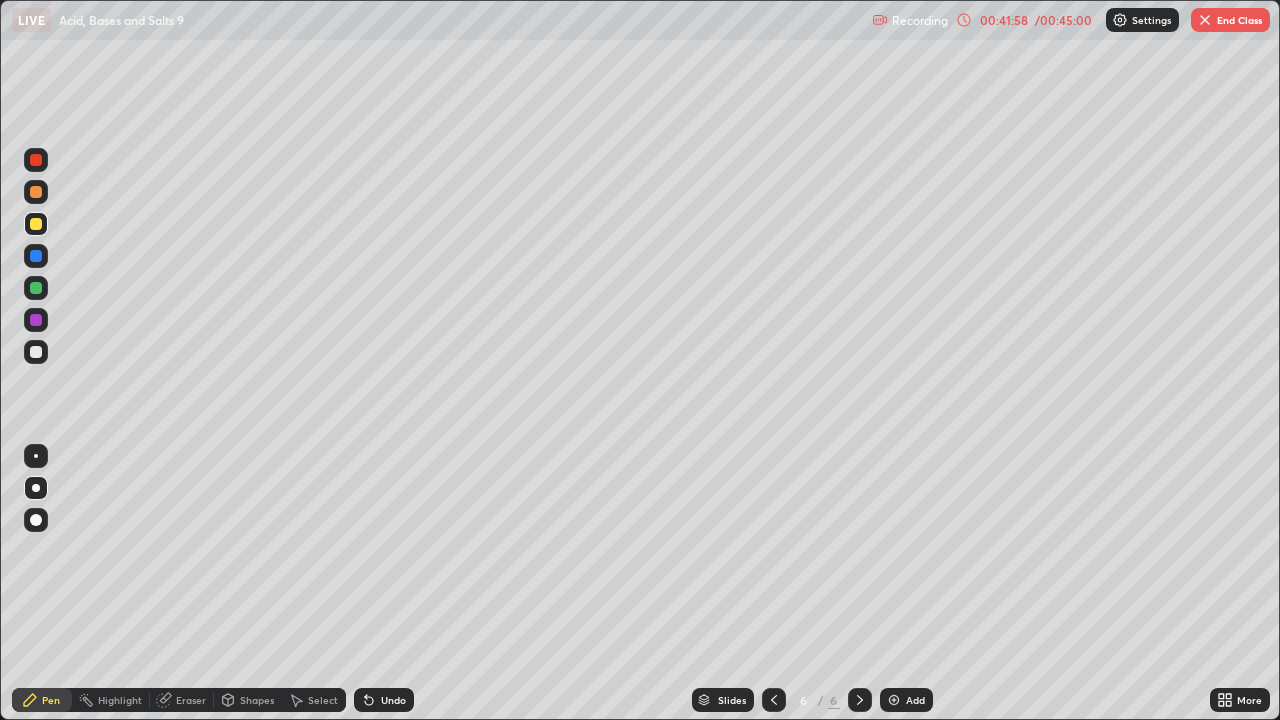 click 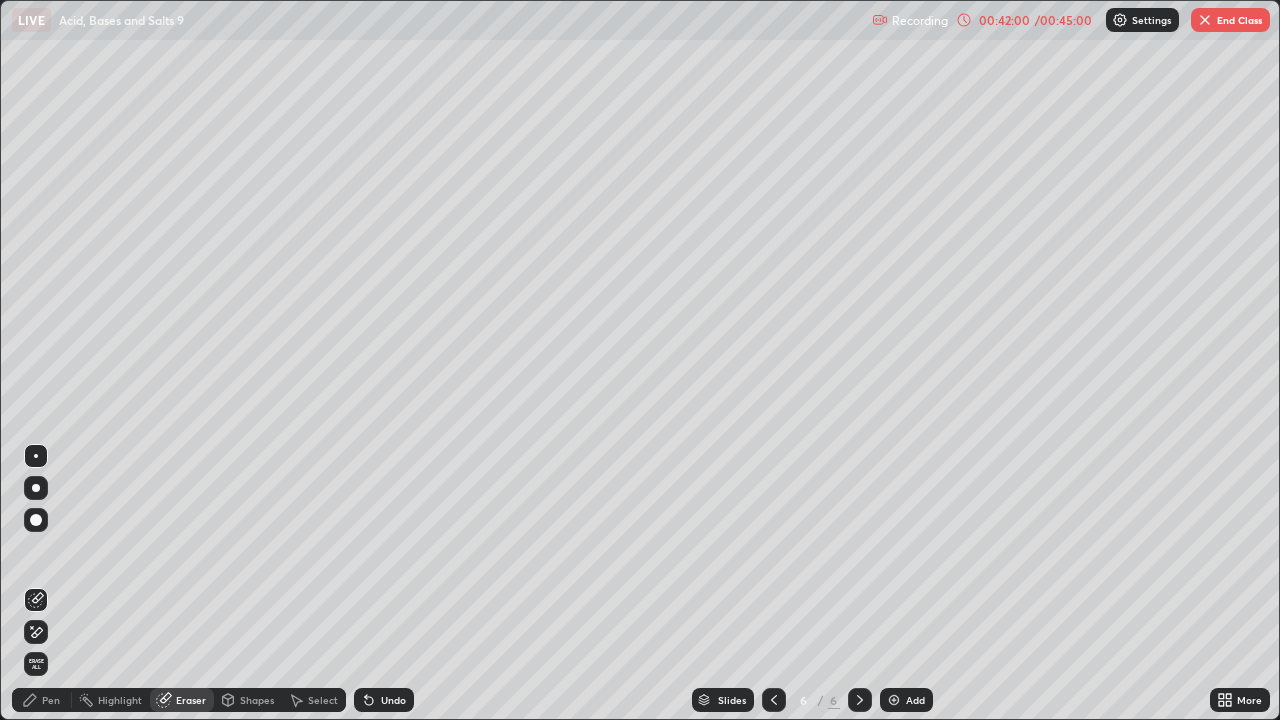 click on "Pen" at bounding box center [42, 700] 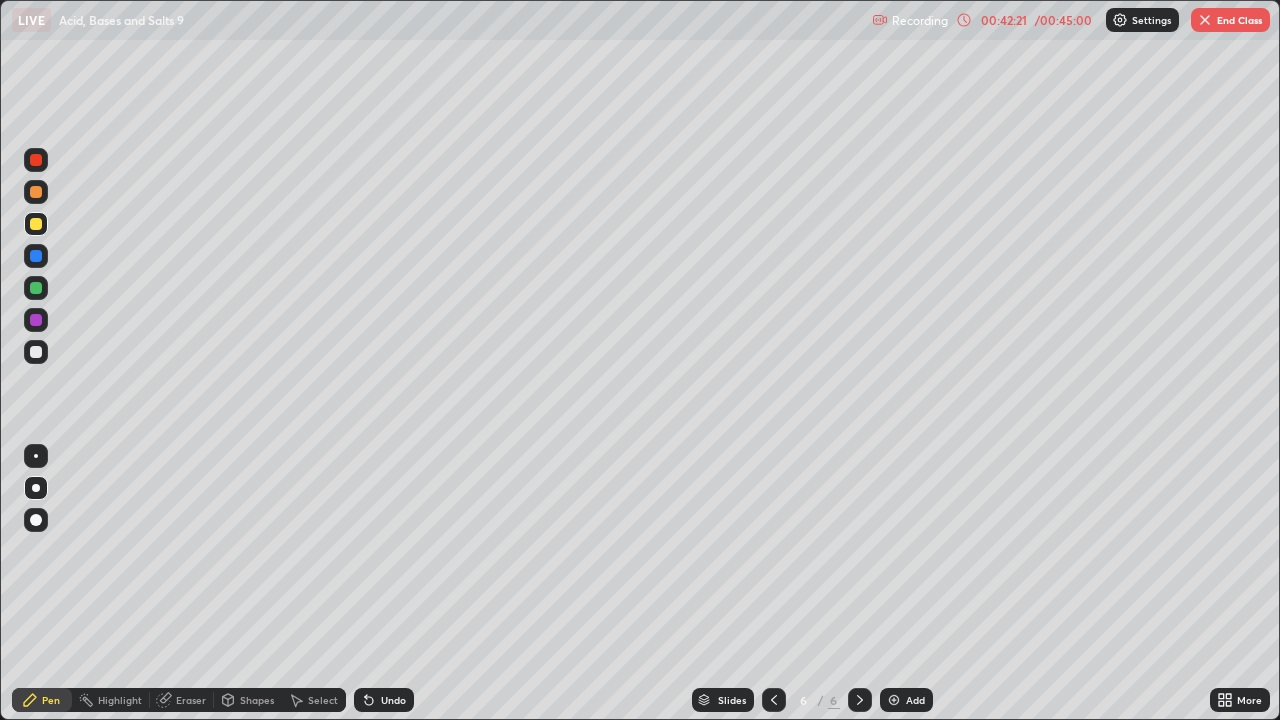 click on "Eraser" at bounding box center [191, 700] 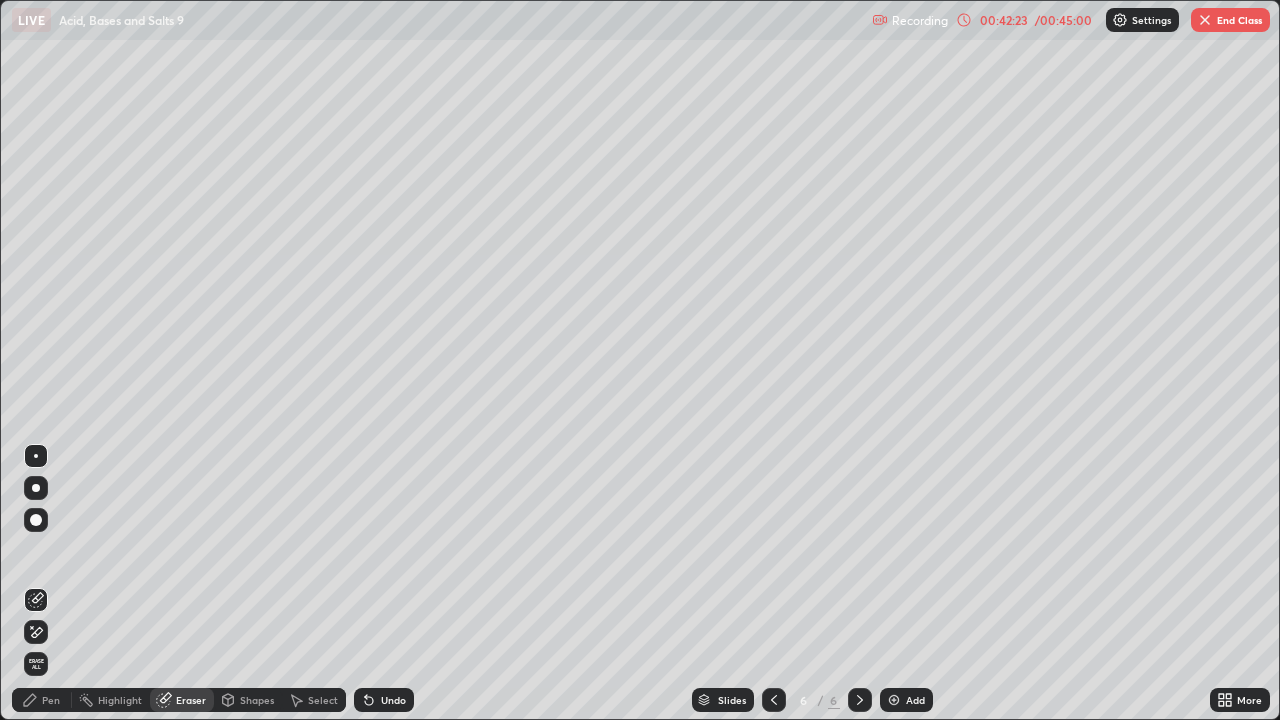 click on "Pen" at bounding box center [51, 700] 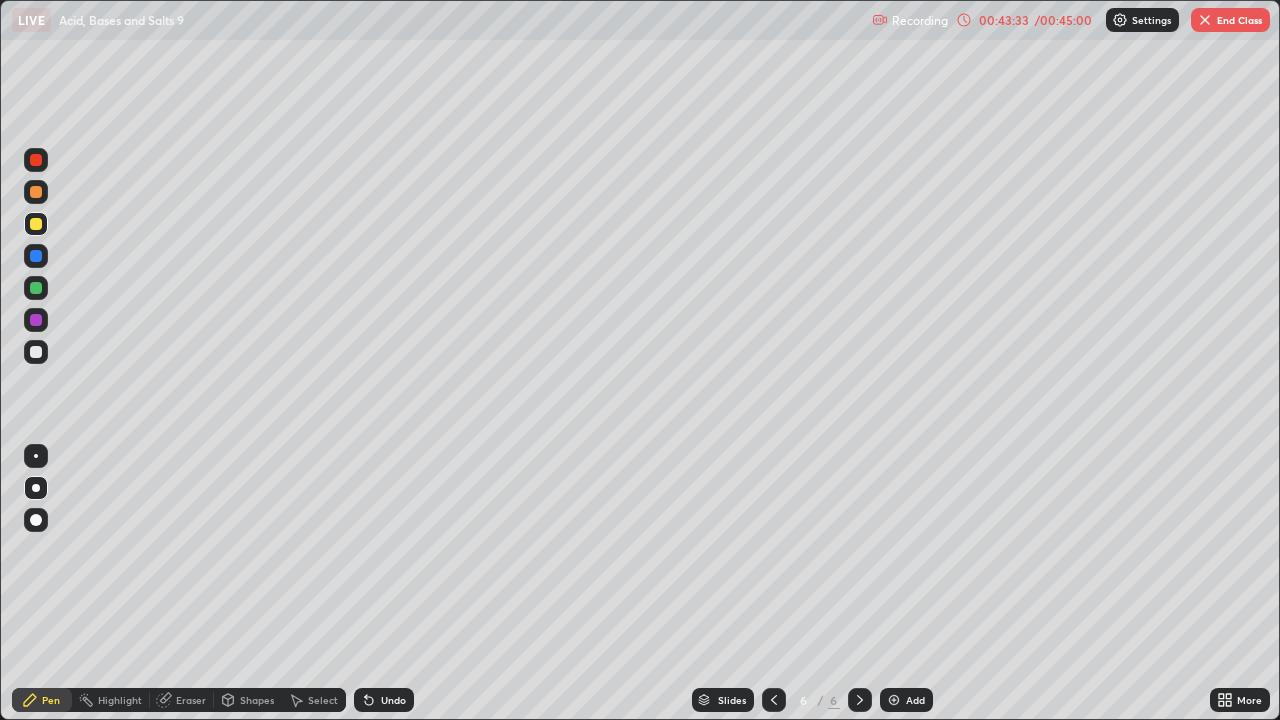 click on "/  00:45:00" at bounding box center [1063, 20] 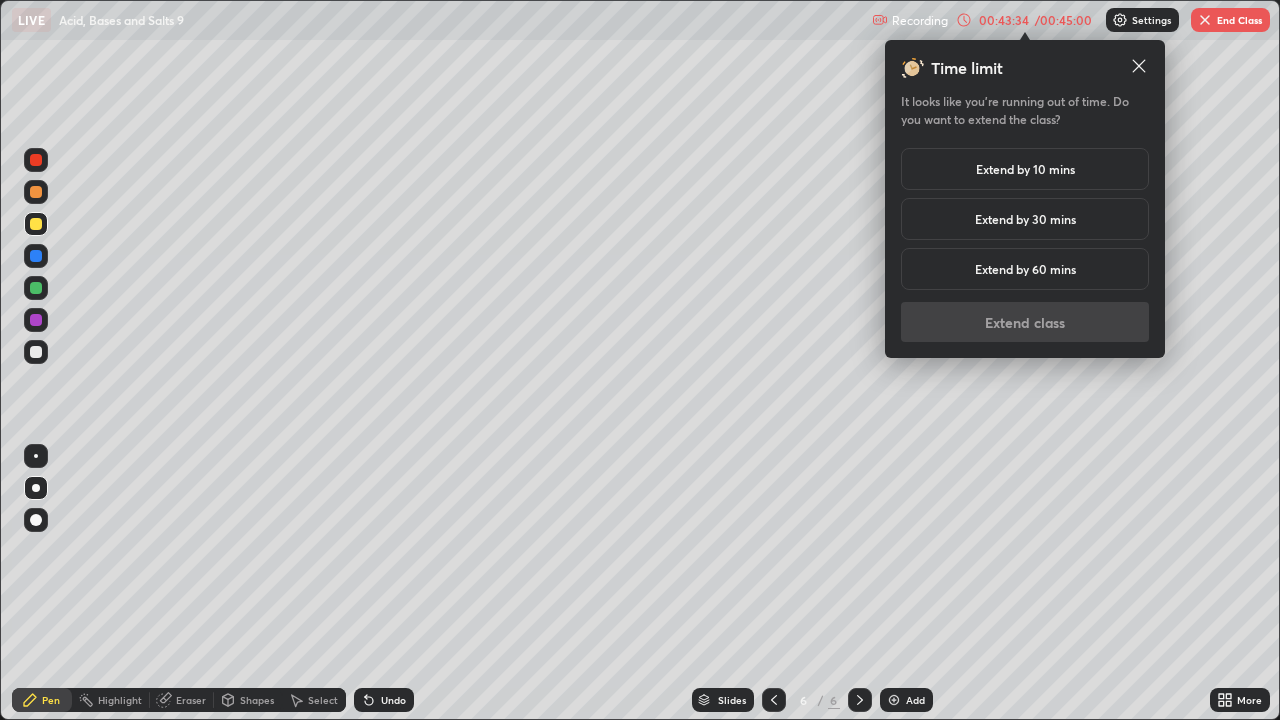 click on "Extend by 10 mins" at bounding box center (1025, 169) 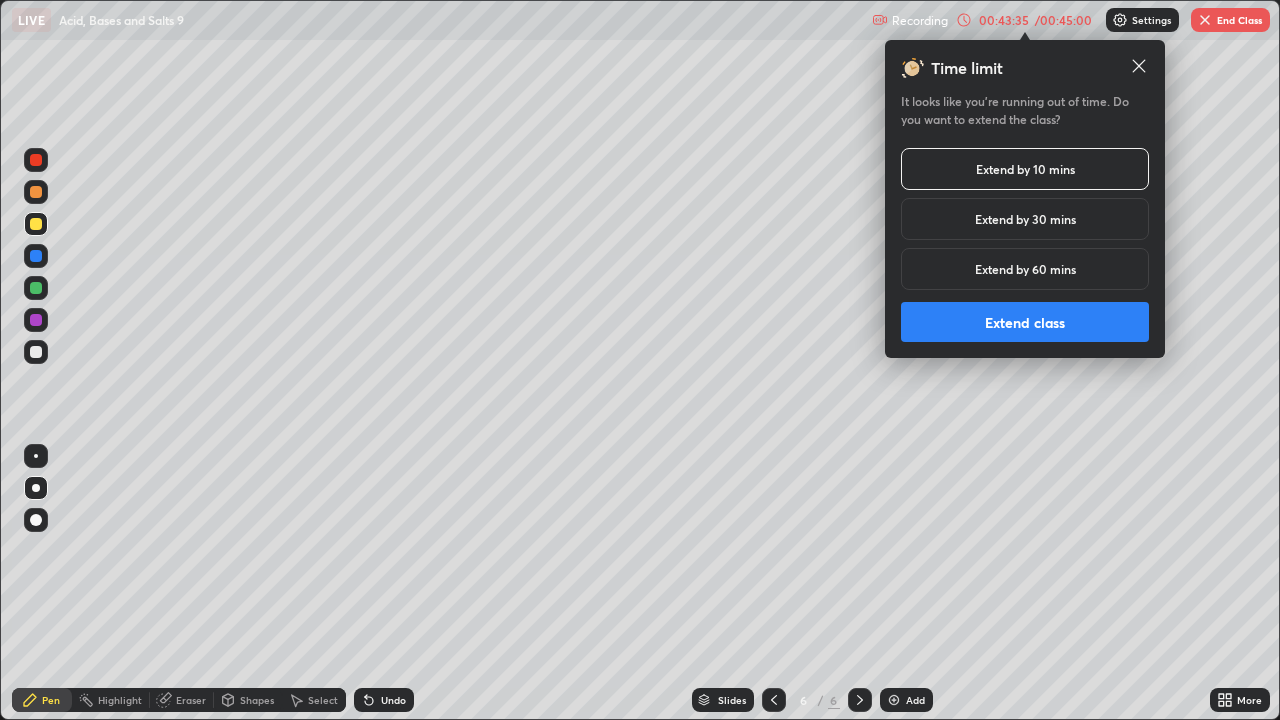 click on "Extend class" at bounding box center [1025, 322] 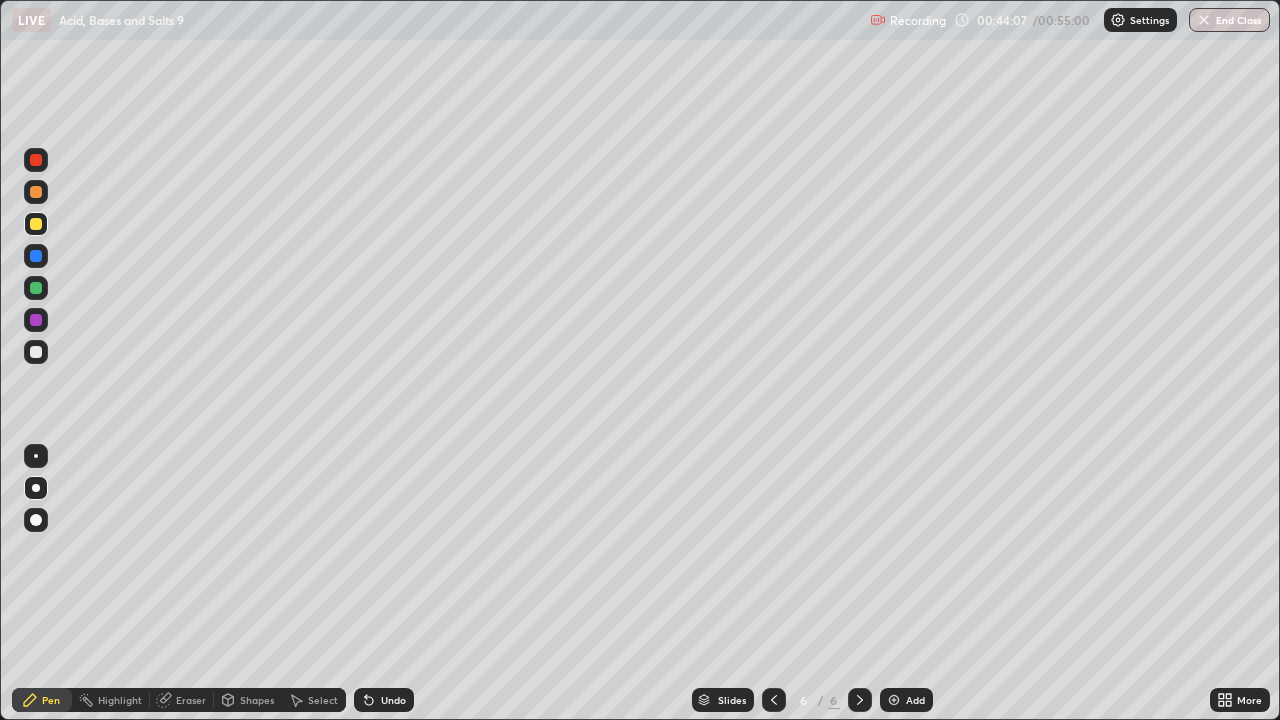 click on "Eraser" at bounding box center (191, 700) 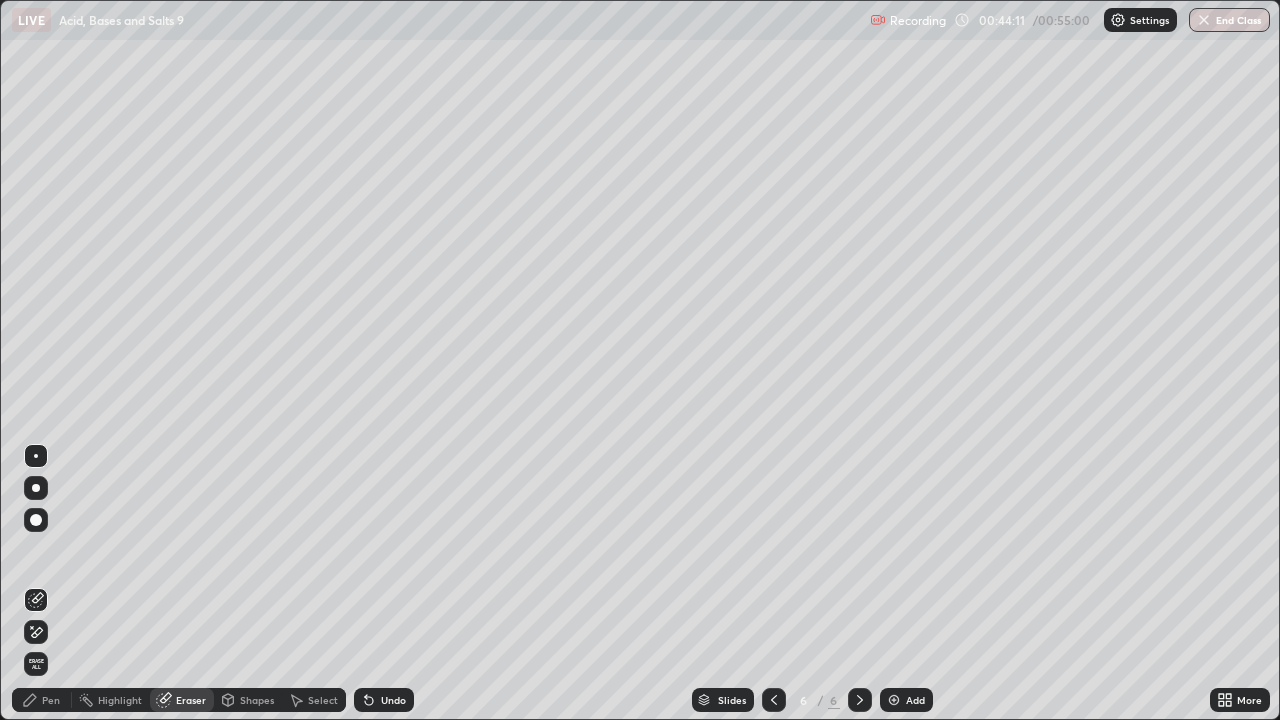 click on "Pen" at bounding box center [51, 700] 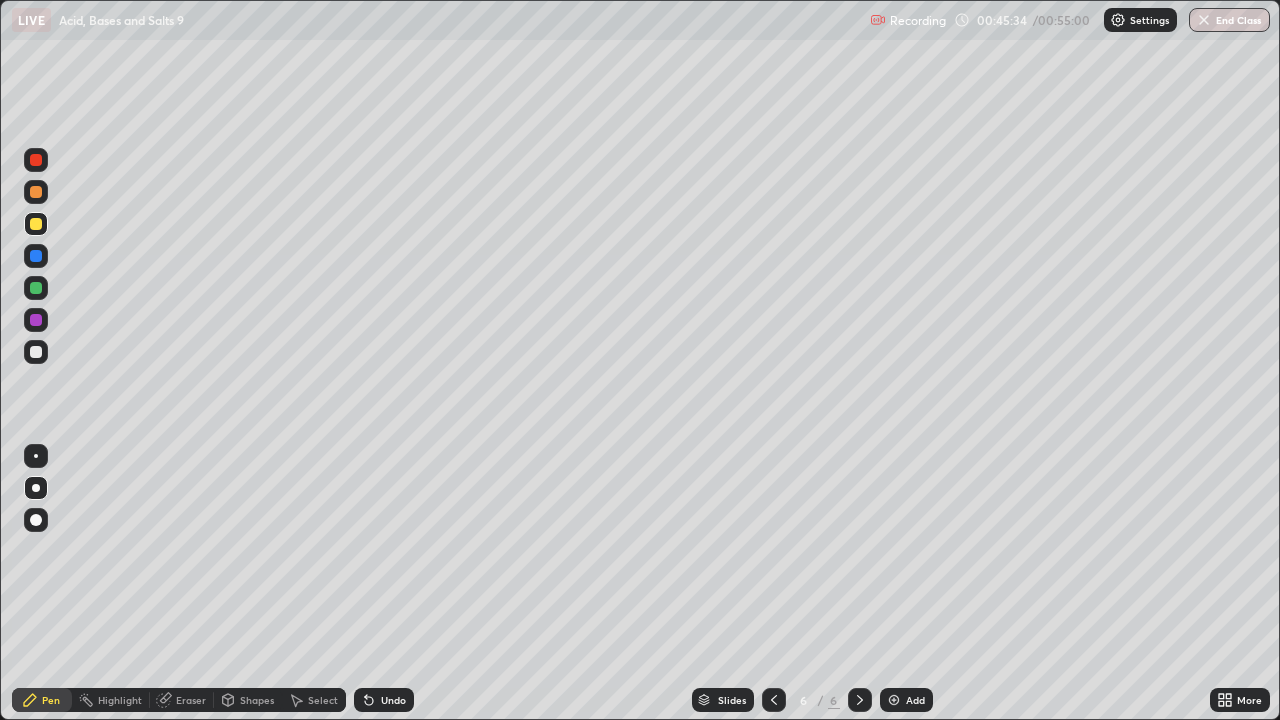 click on "End Class" at bounding box center (1229, 20) 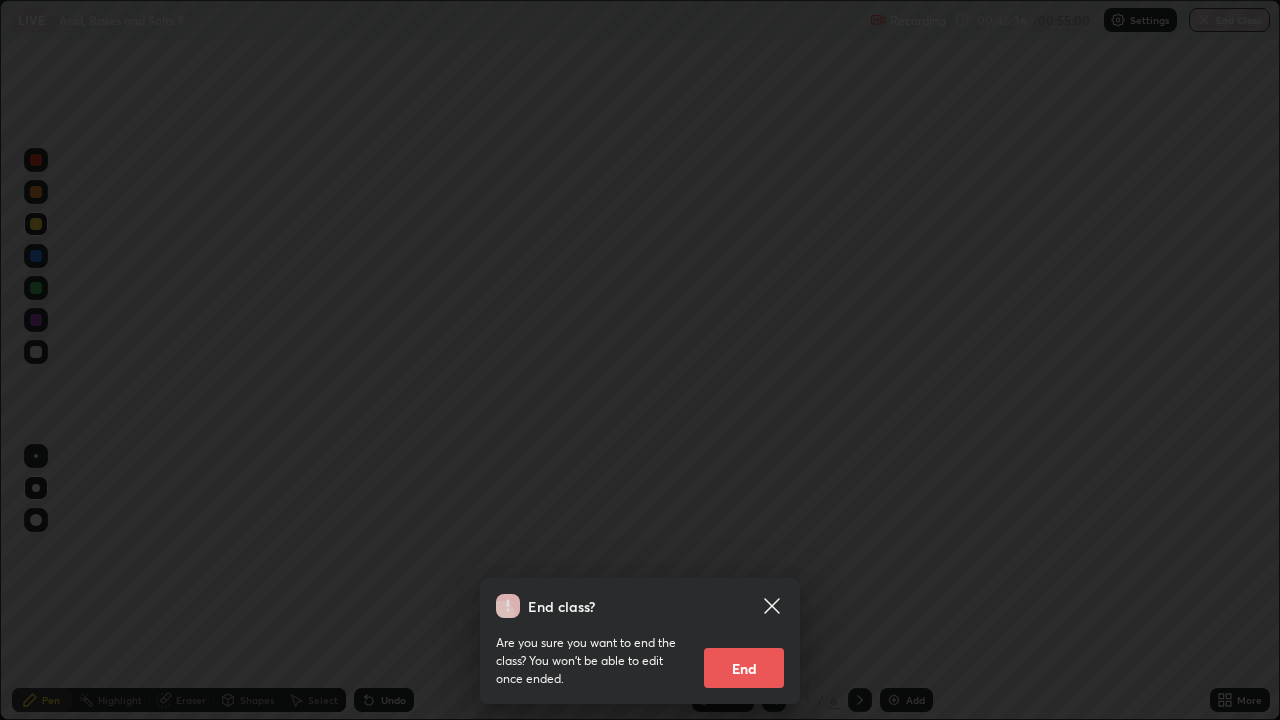 click on "End" at bounding box center [744, 668] 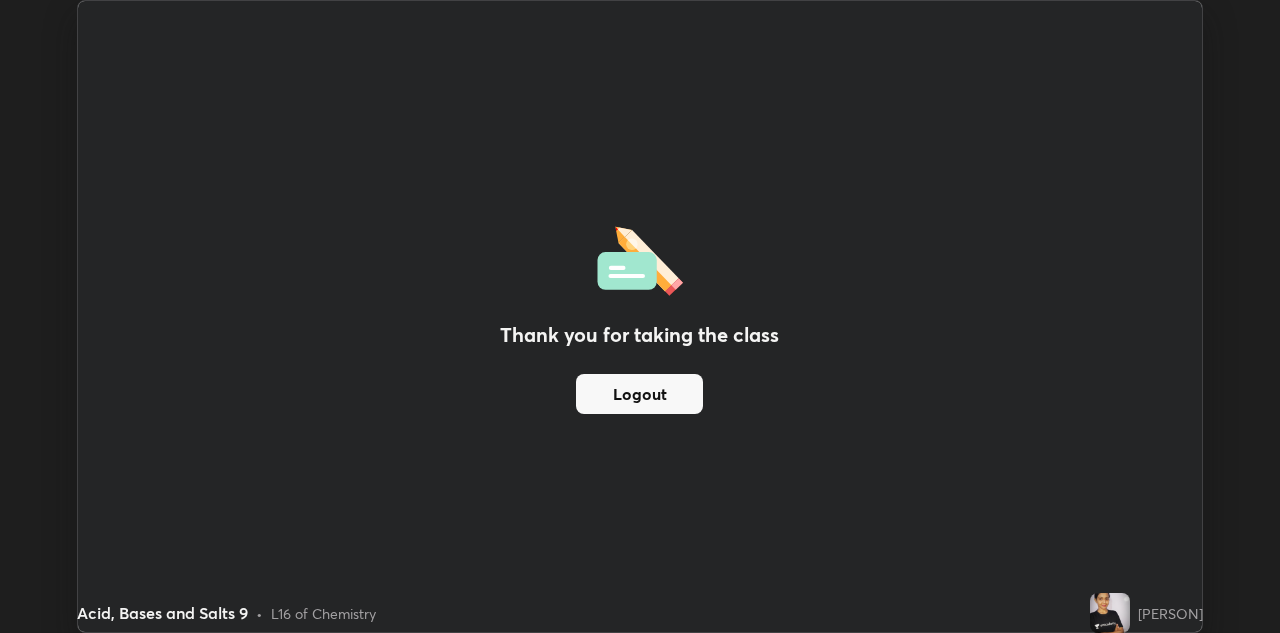 scroll, scrollTop: 633, scrollLeft: 1280, axis: both 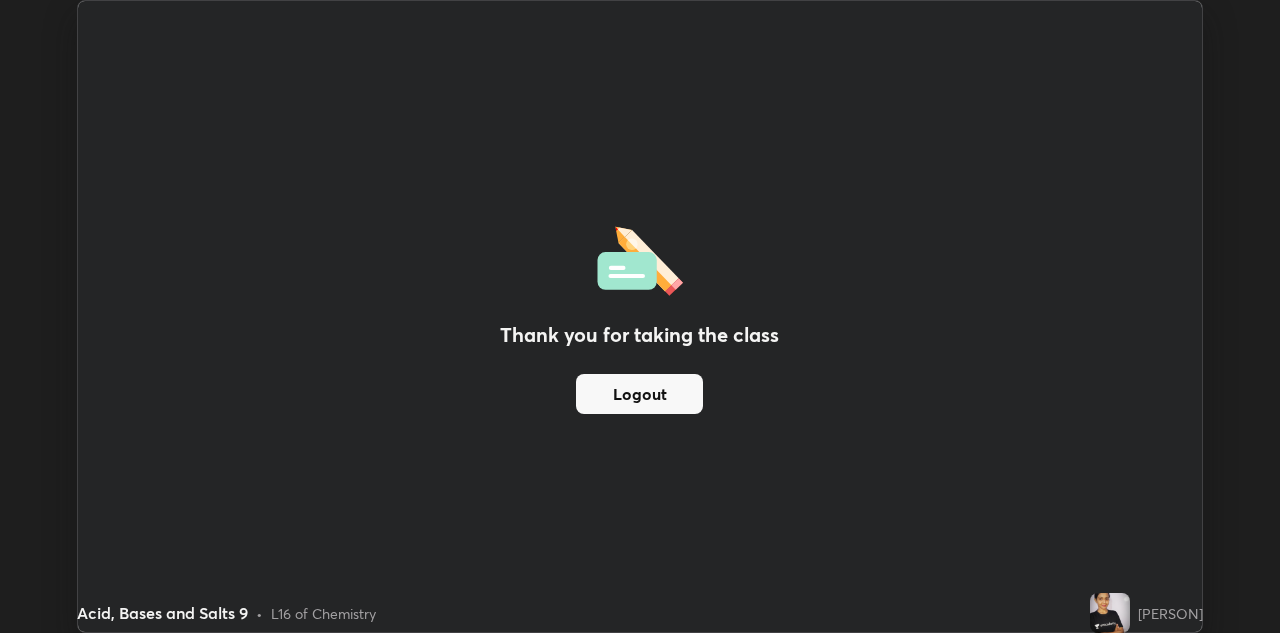click on "Thank you for taking the class Logout" at bounding box center (639, 316) 